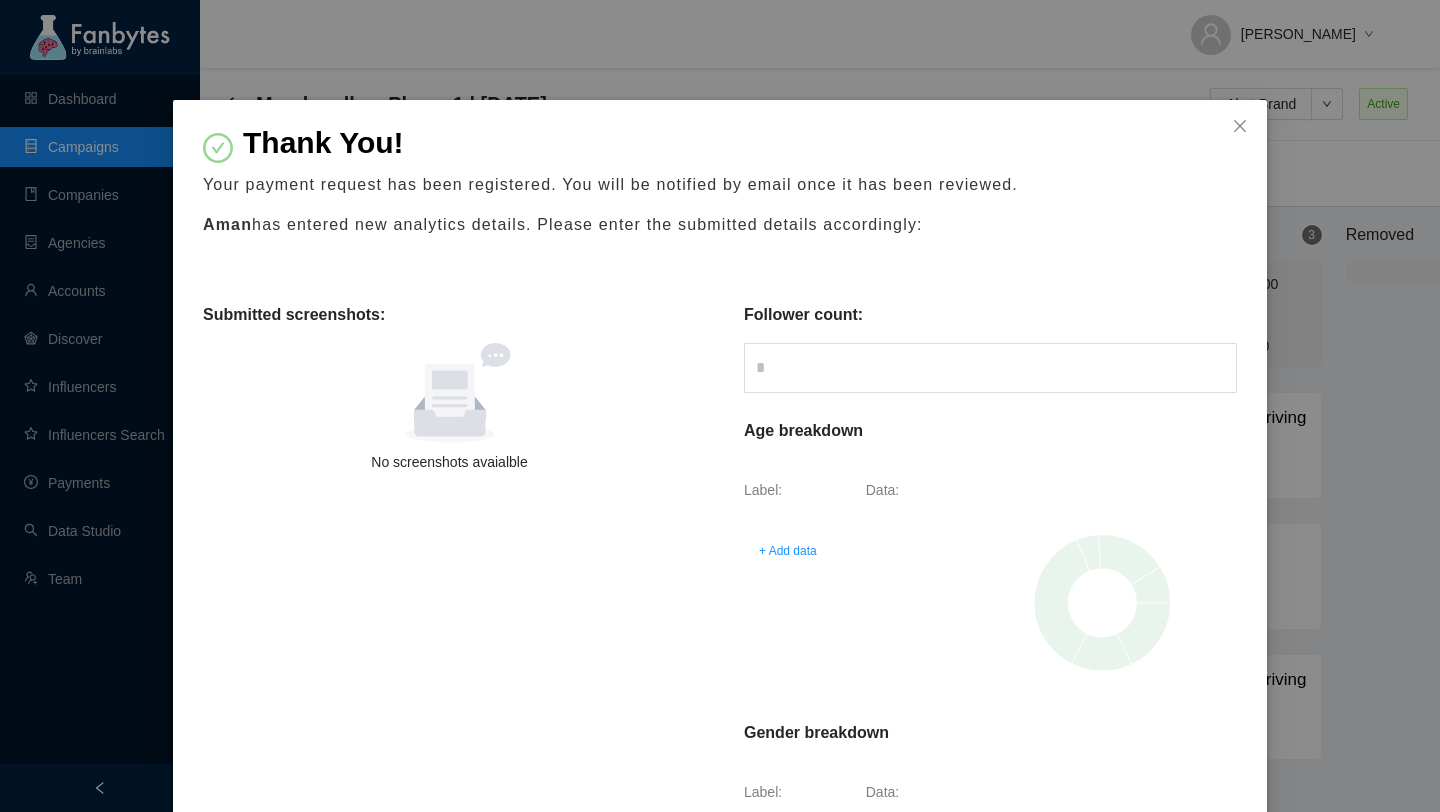scroll, scrollTop: 20, scrollLeft: 98, axis: both 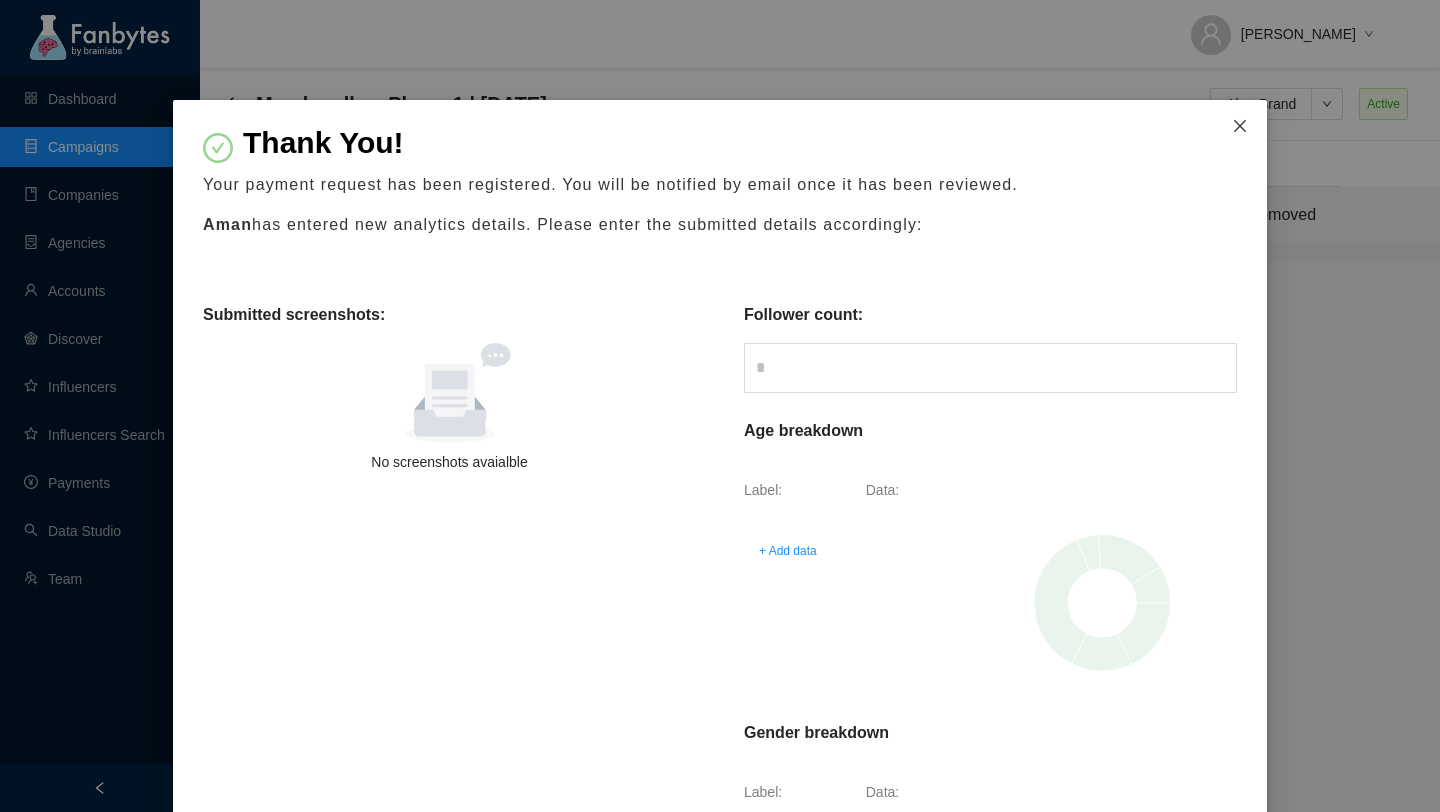 click 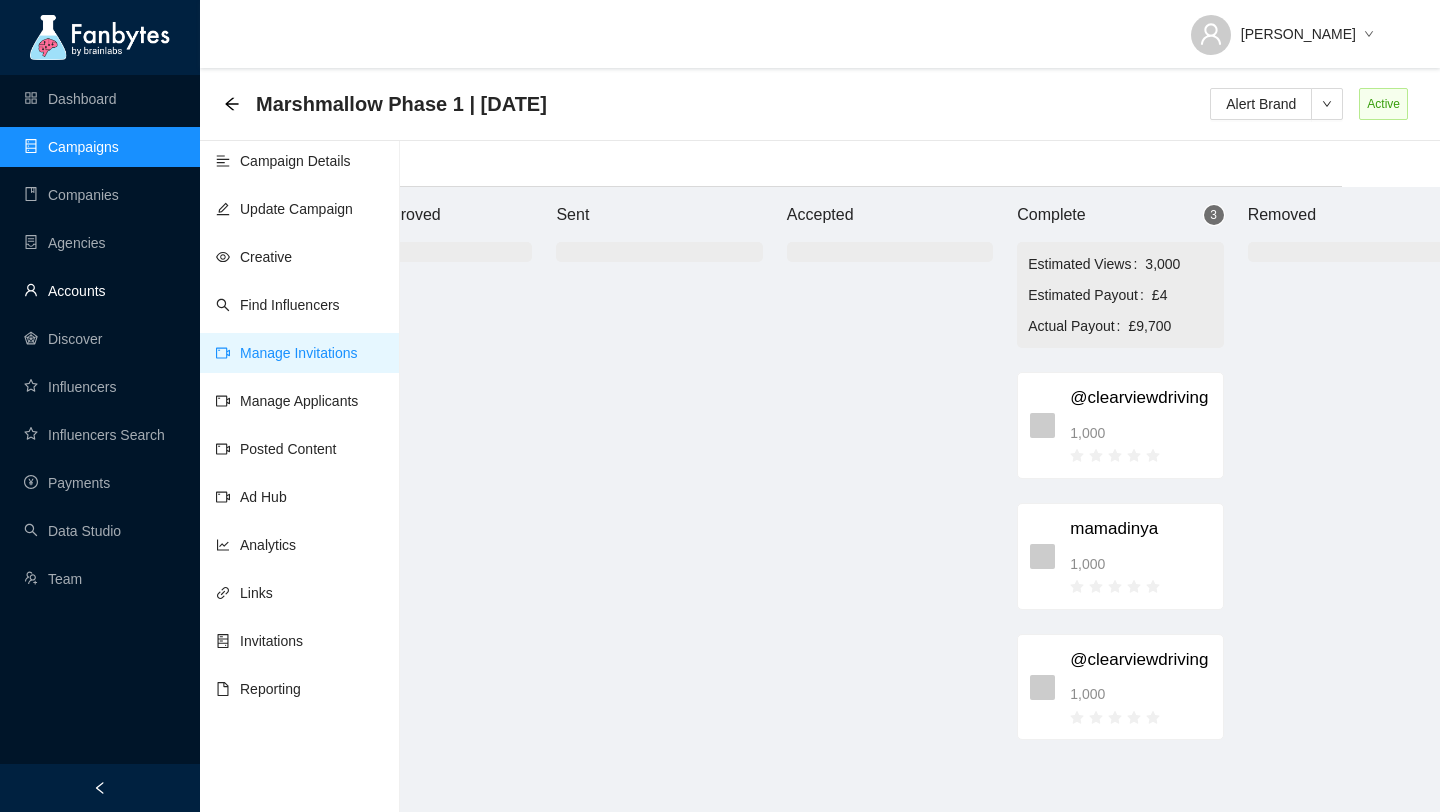 click on "Accounts" at bounding box center (65, 291) 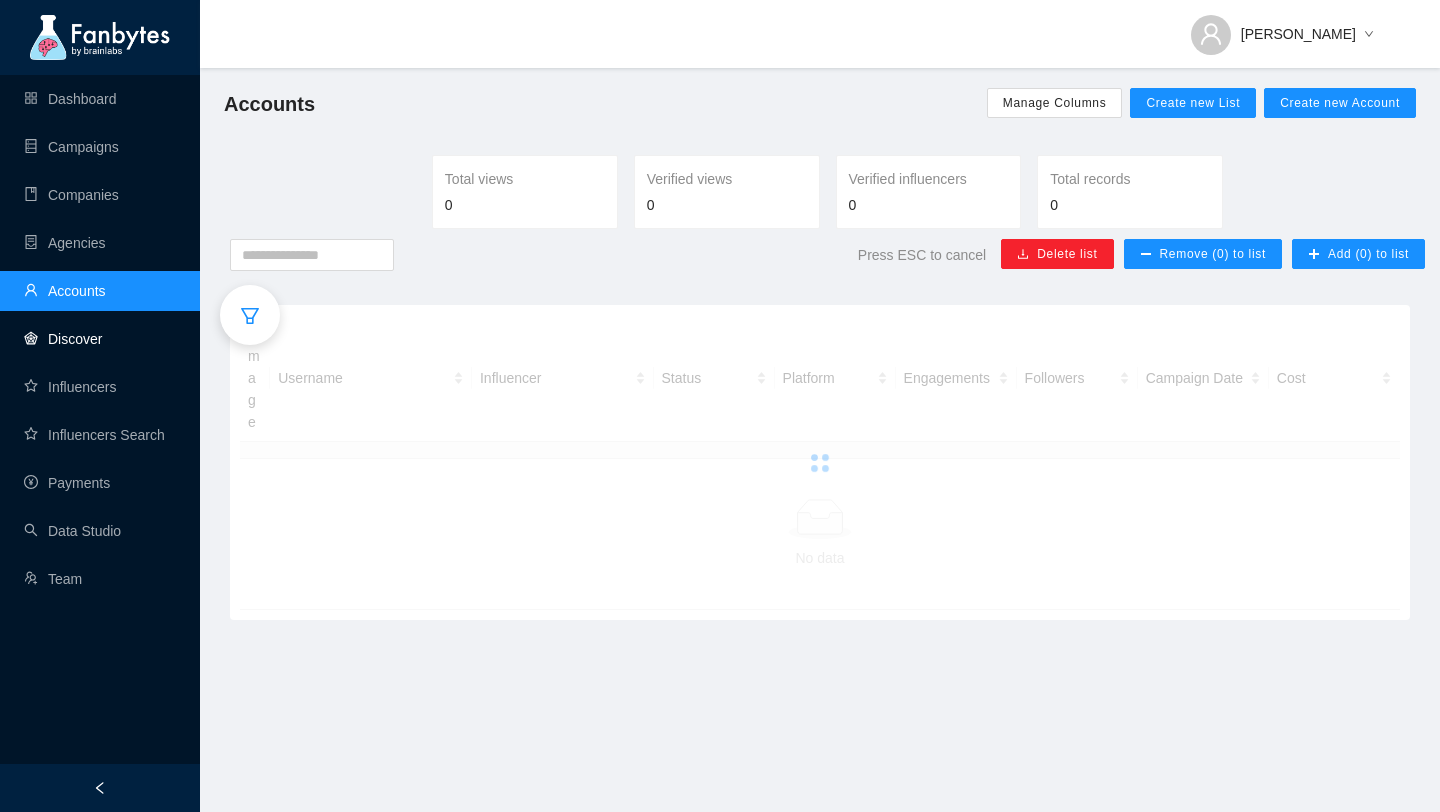 scroll, scrollTop: 0, scrollLeft: 0, axis: both 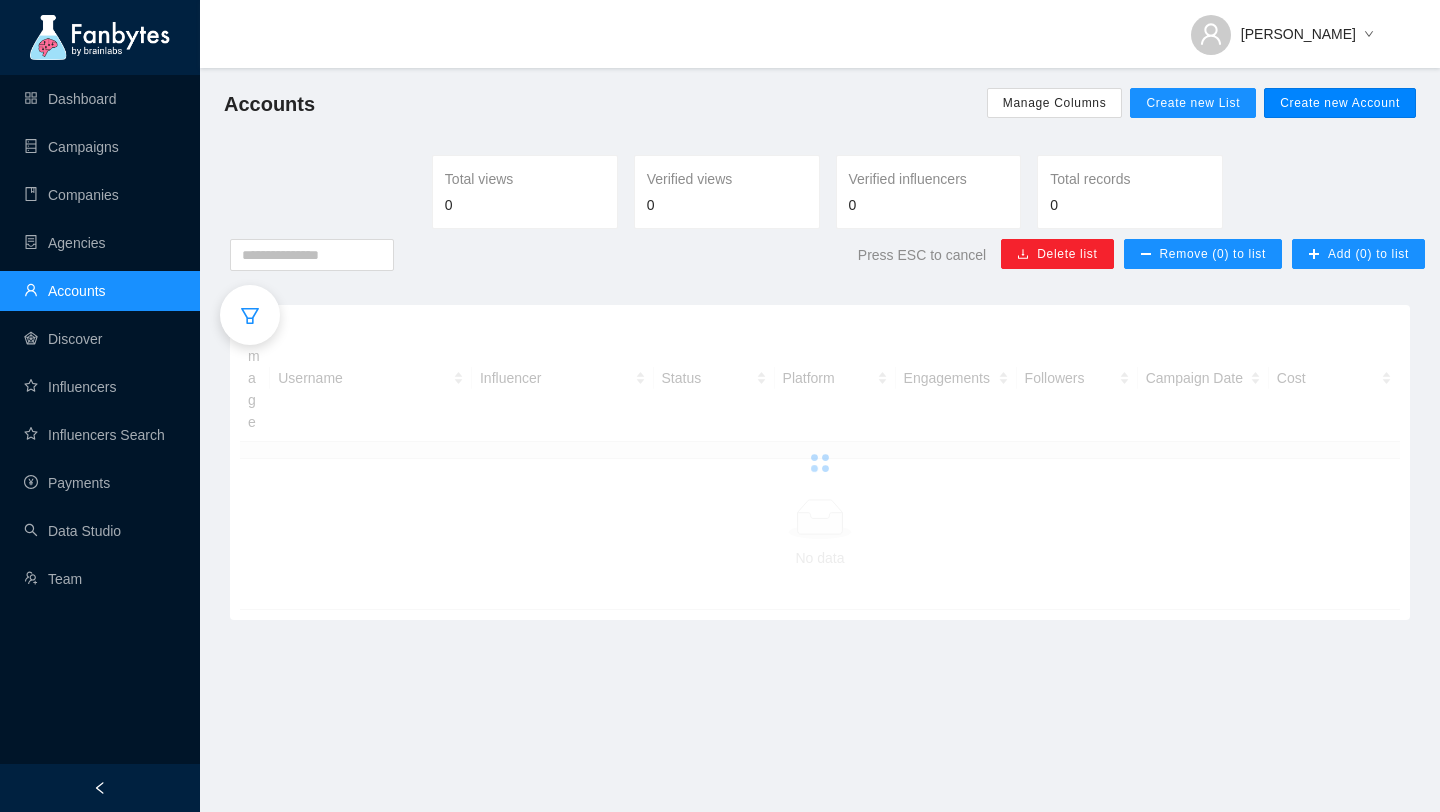 click on "Create new Account" at bounding box center [1340, 103] 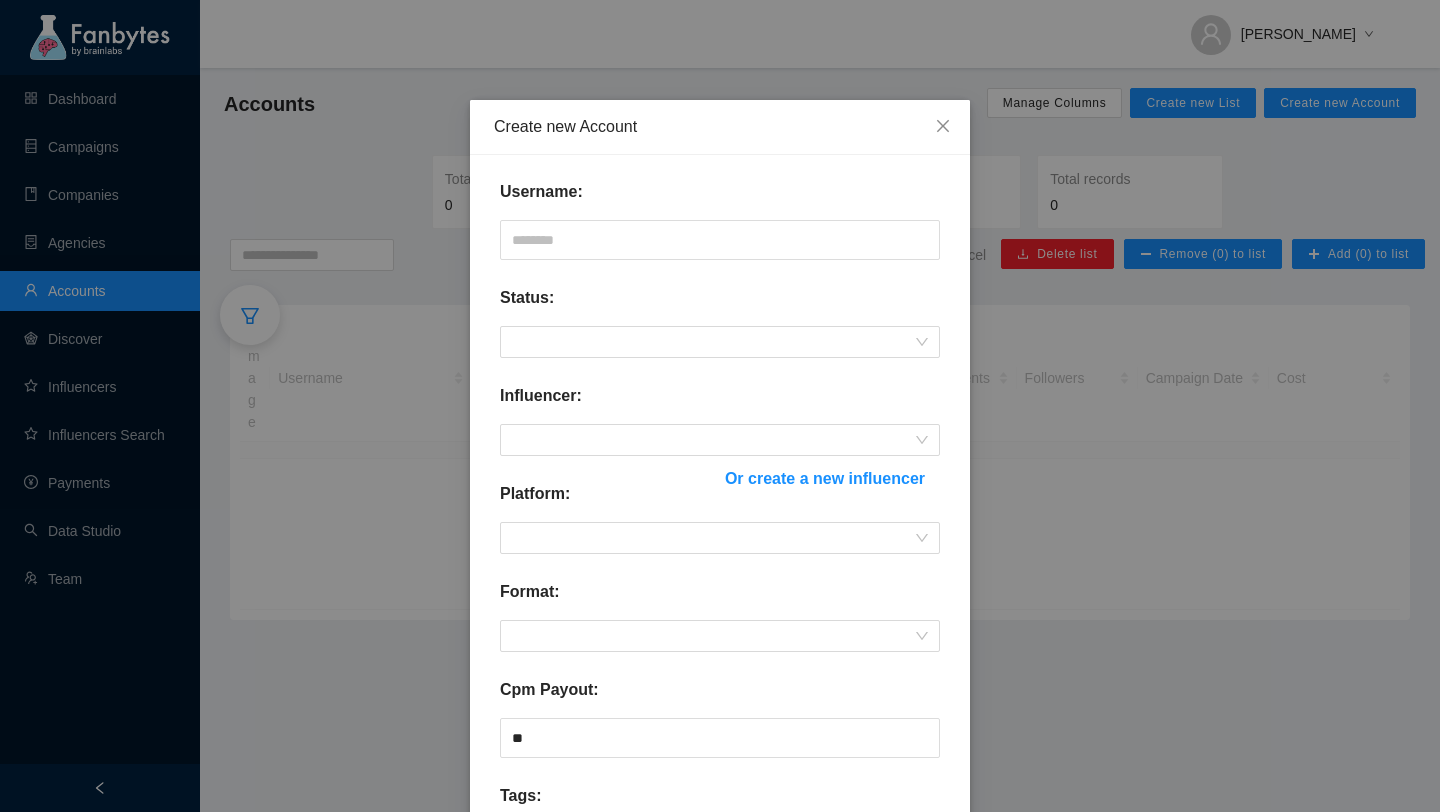 click on "Or create a new influencer" at bounding box center (825, 478) 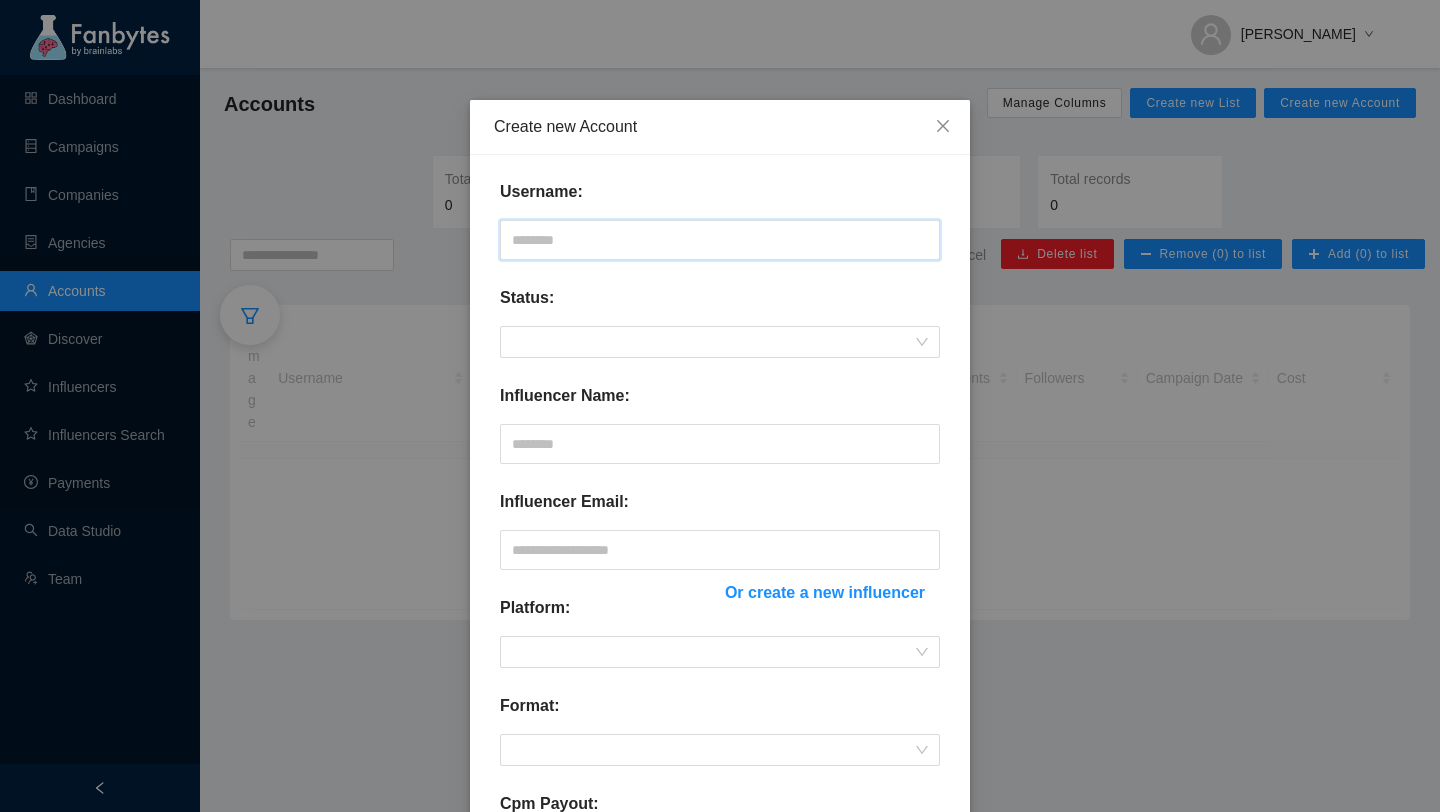 click at bounding box center [720, 240] 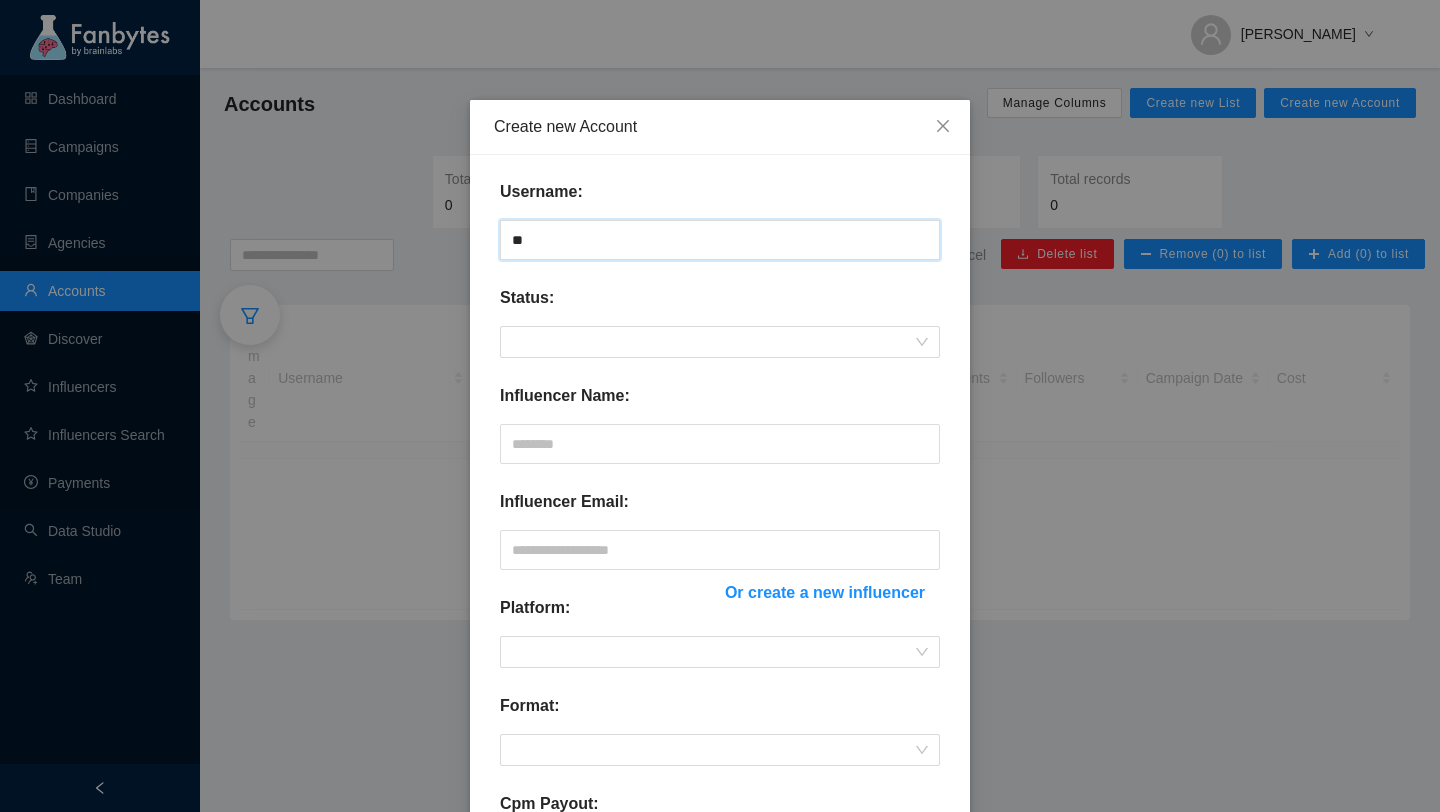 type on "*" 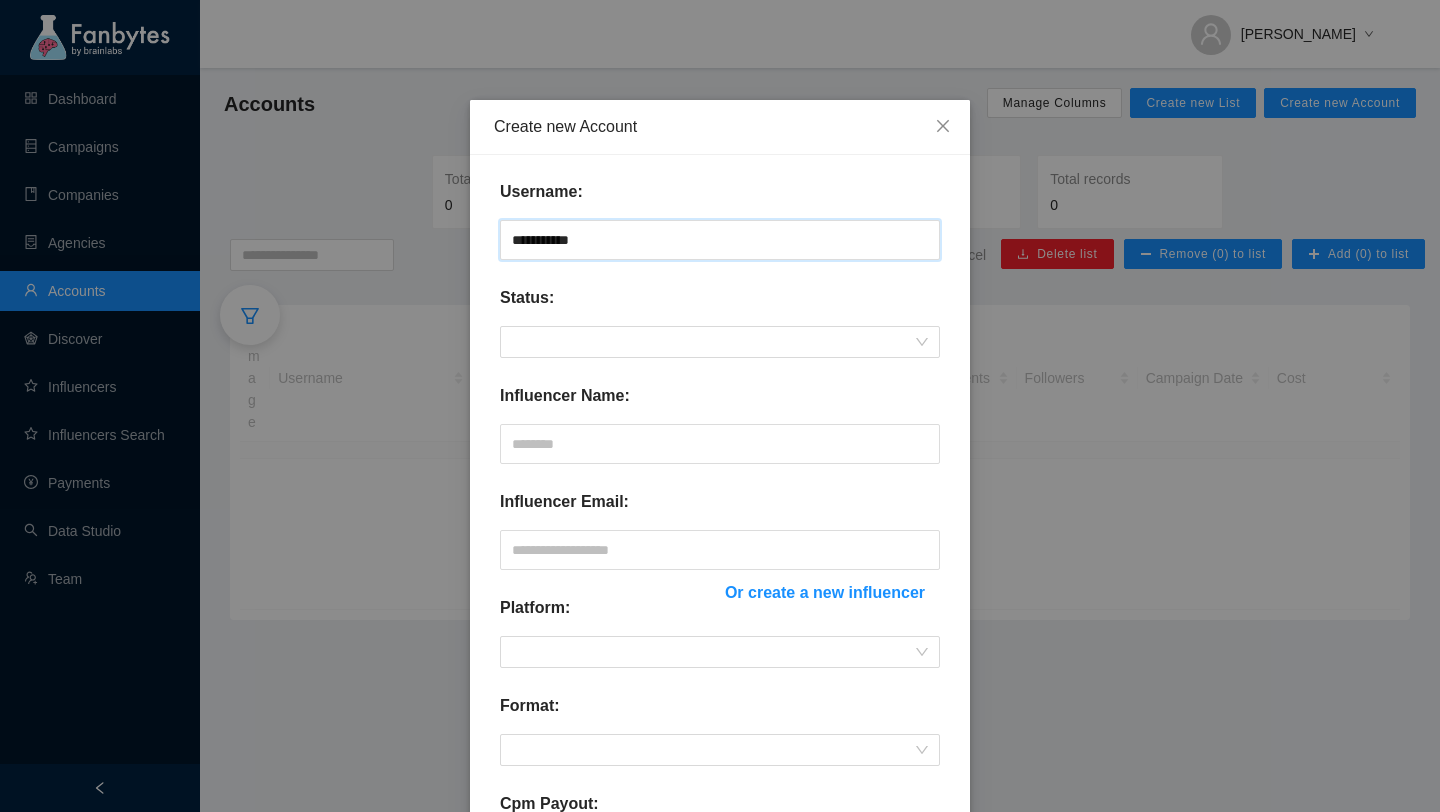 type on "**********" 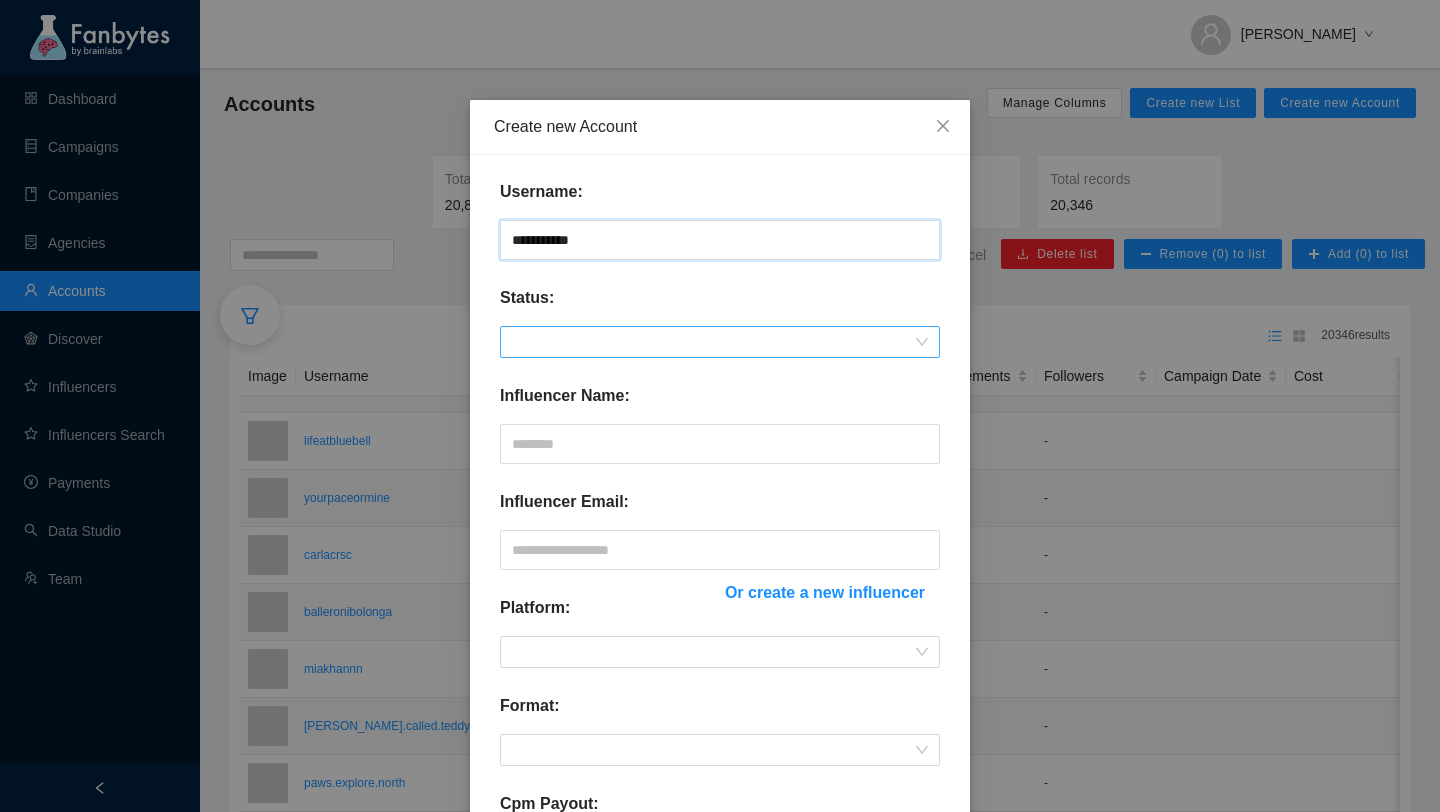 click at bounding box center [720, 342] 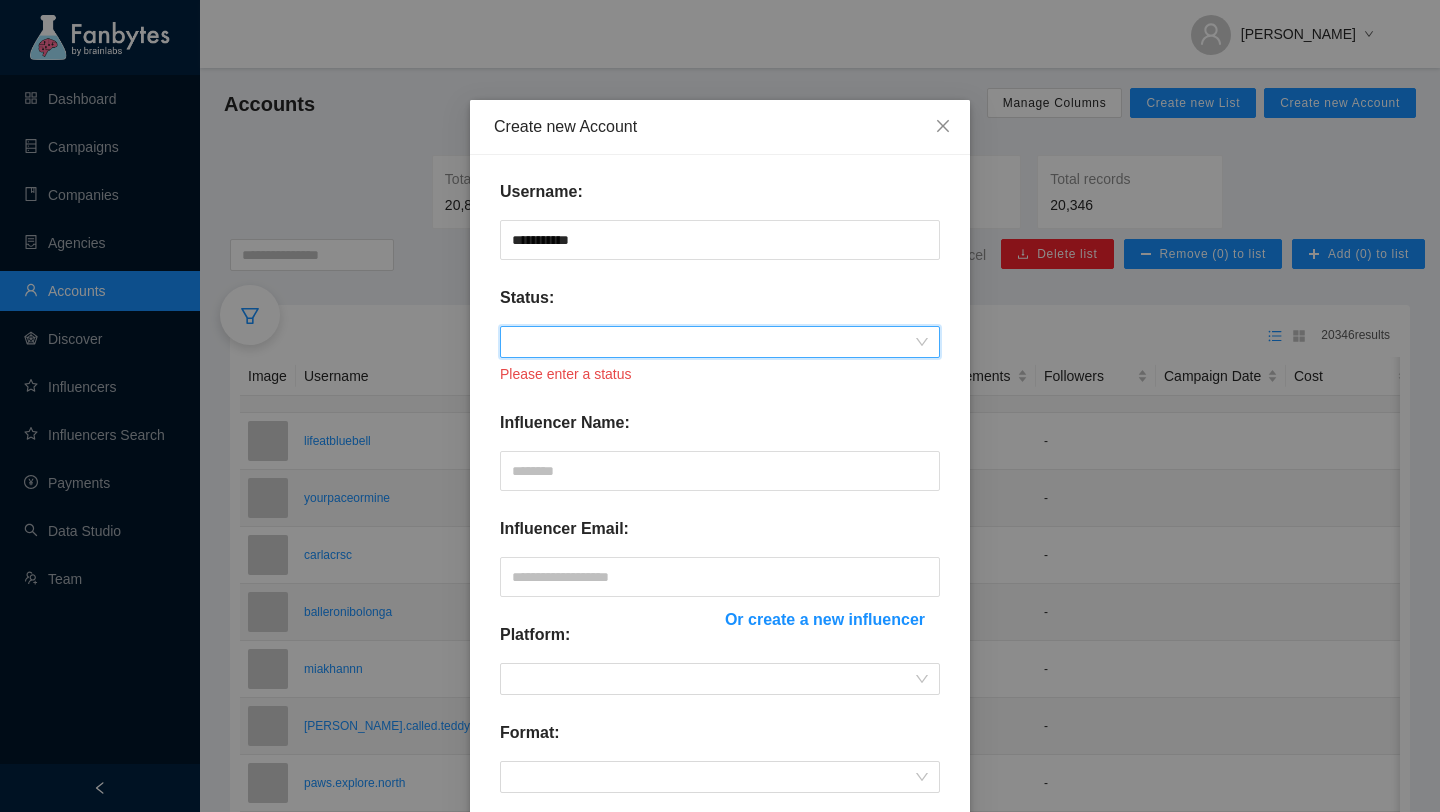 click at bounding box center [720, 342] 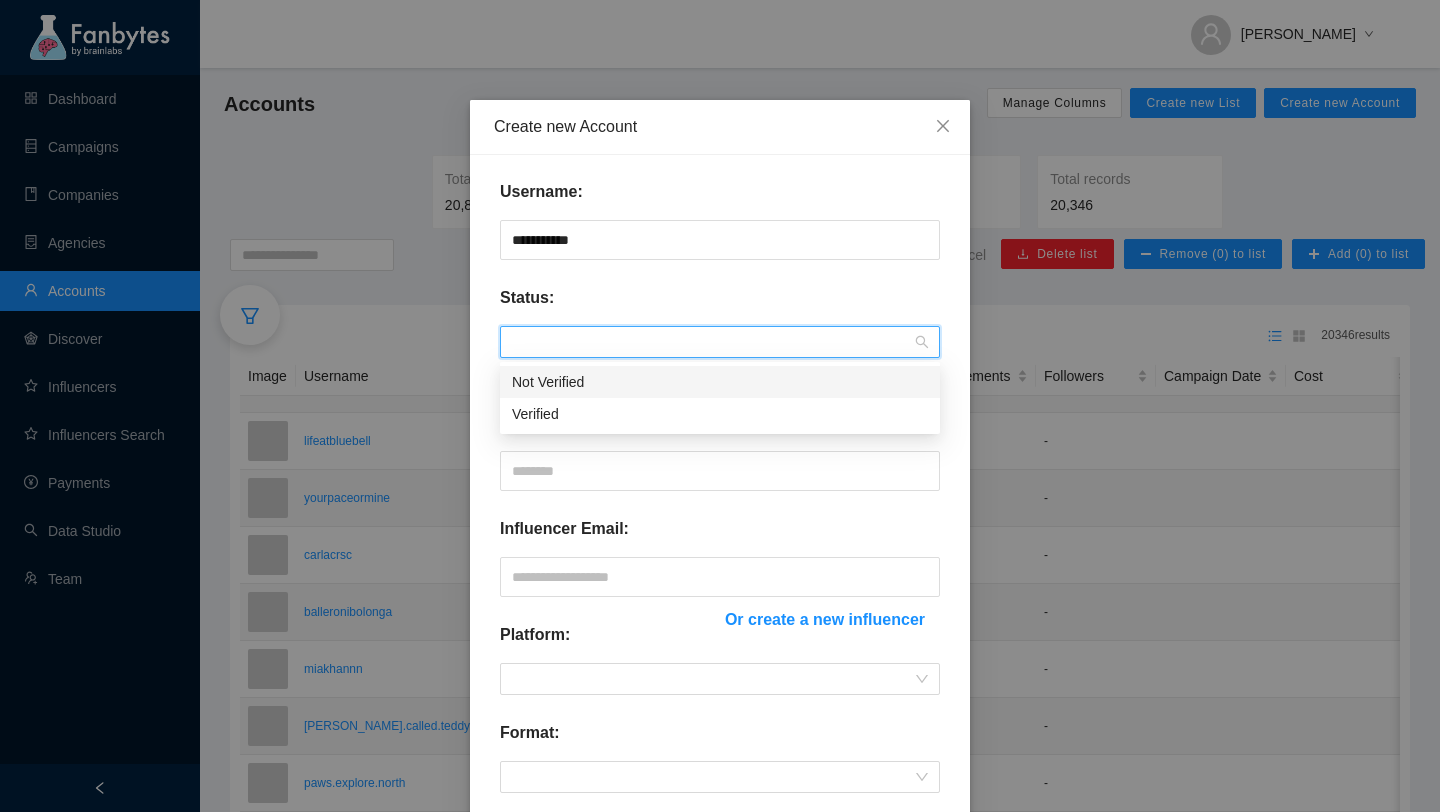 click on "Not Verified" at bounding box center [720, 382] 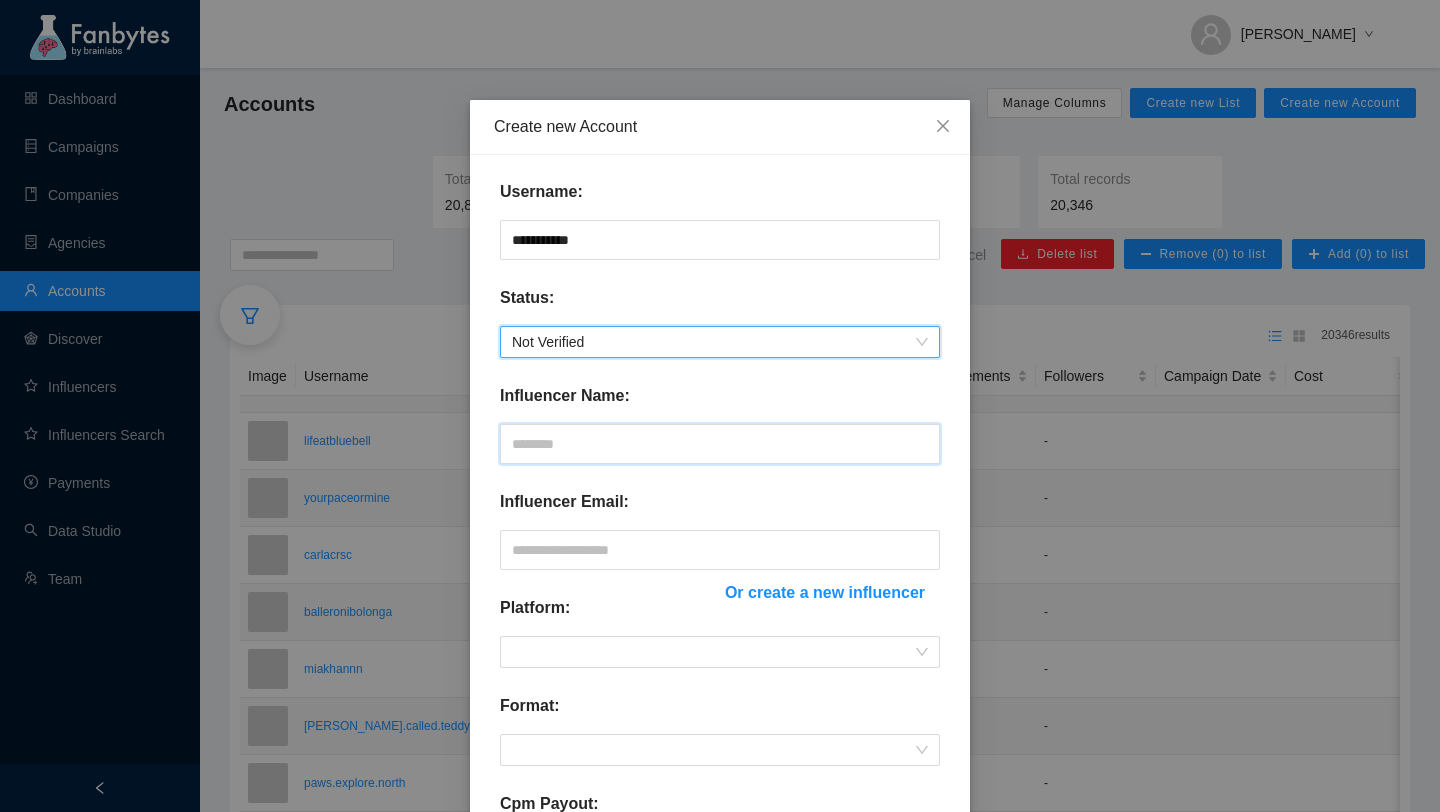 click at bounding box center [720, 444] 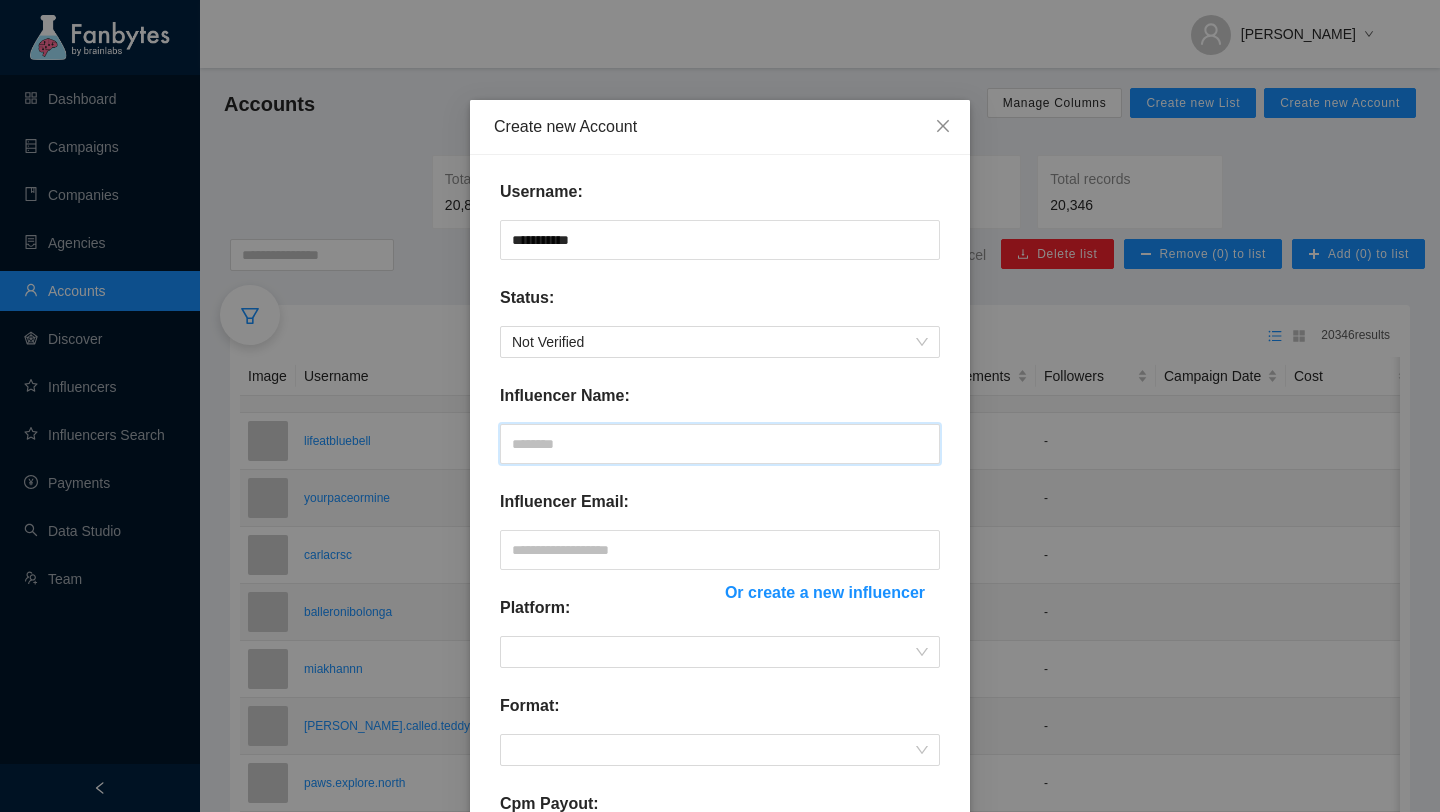 paste on "**********" 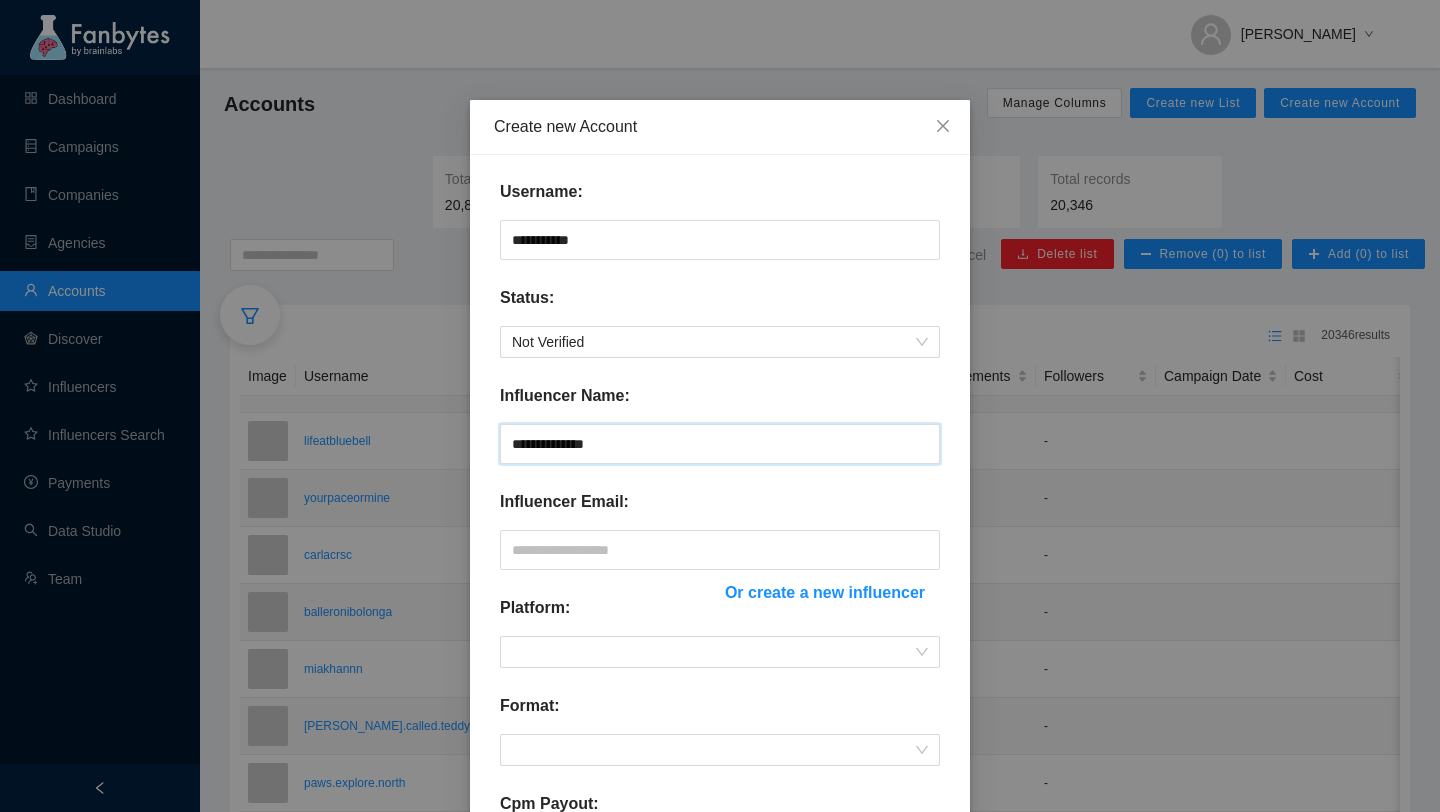 type on "**********" 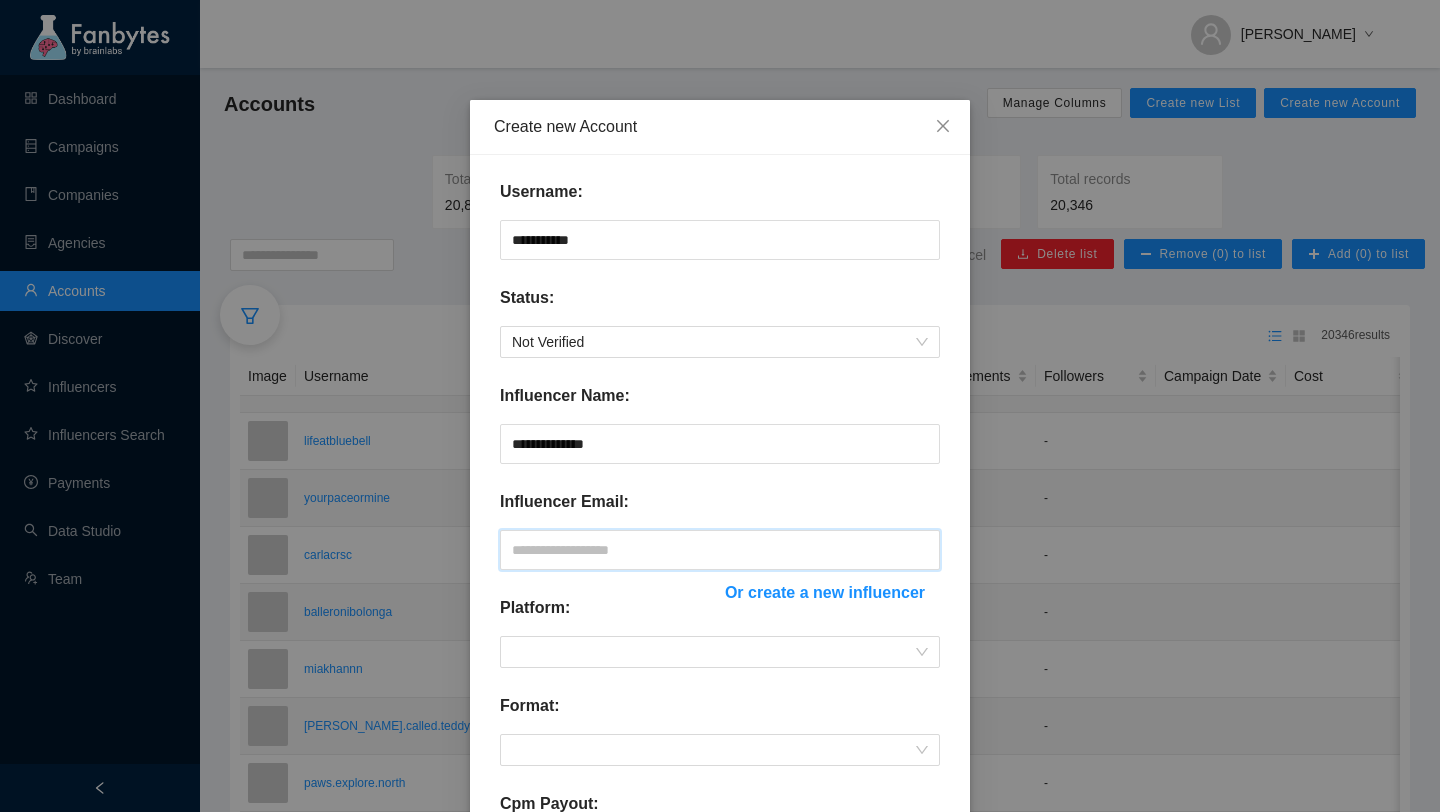 click at bounding box center (720, 550) 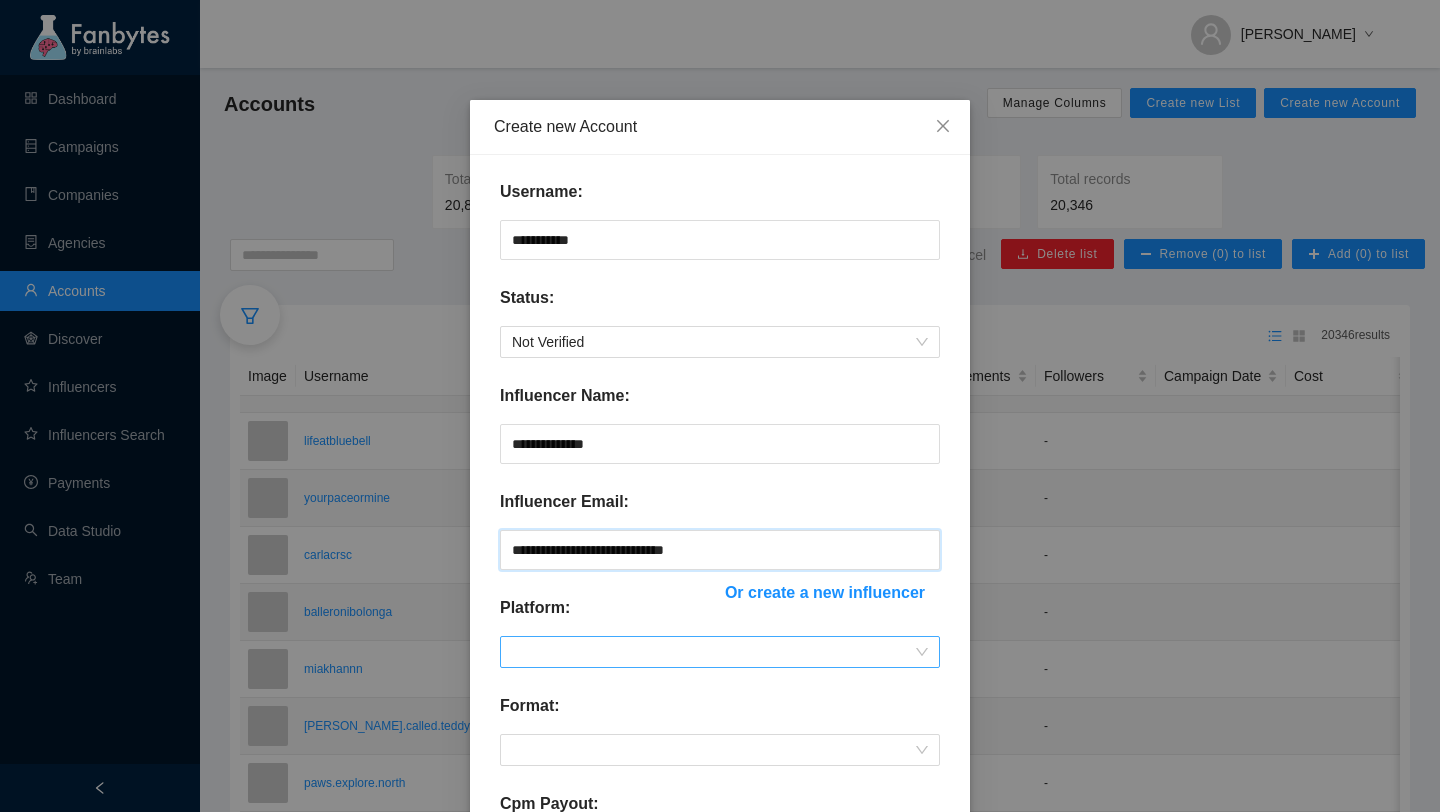 click at bounding box center [720, 652] 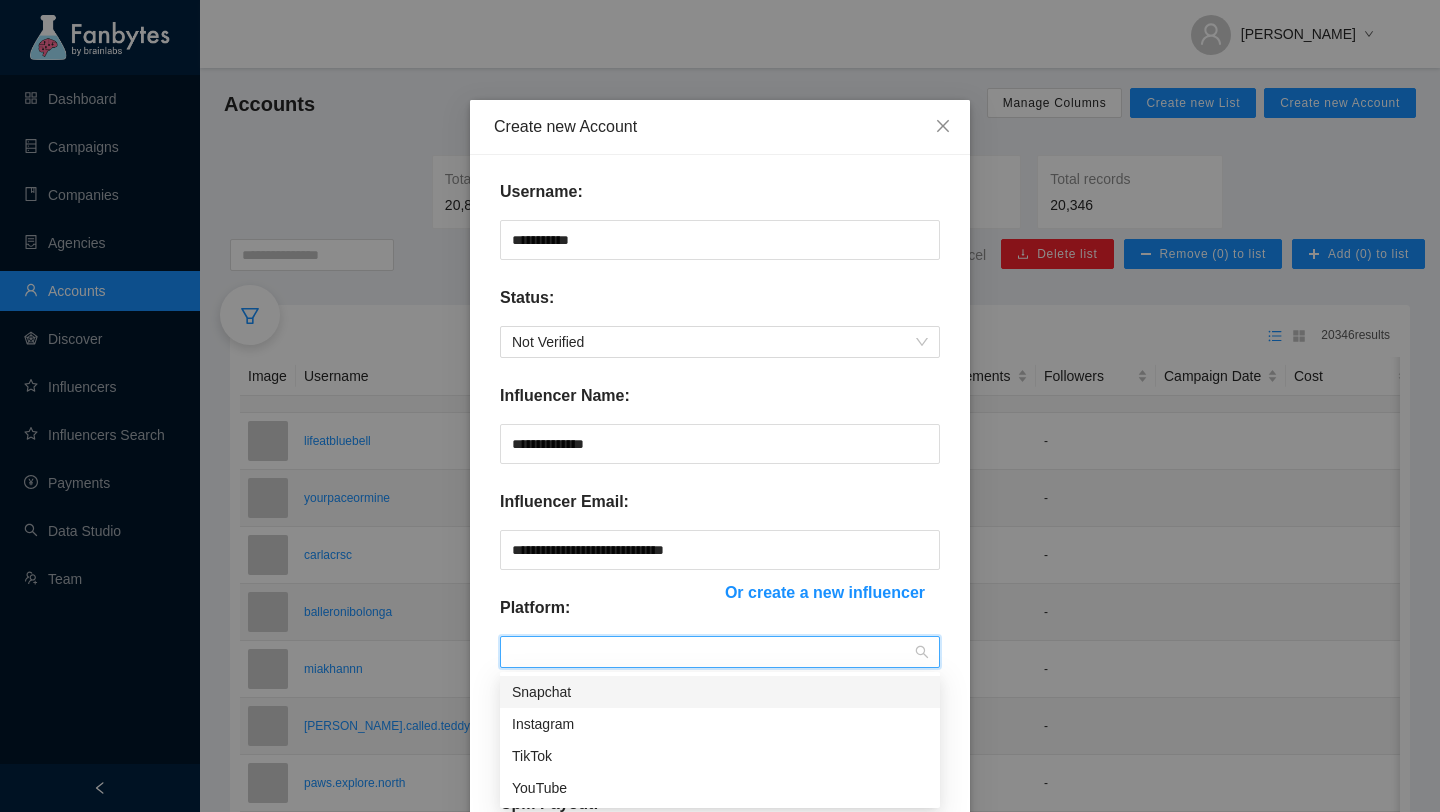 scroll, scrollTop: 142, scrollLeft: 0, axis: vertical 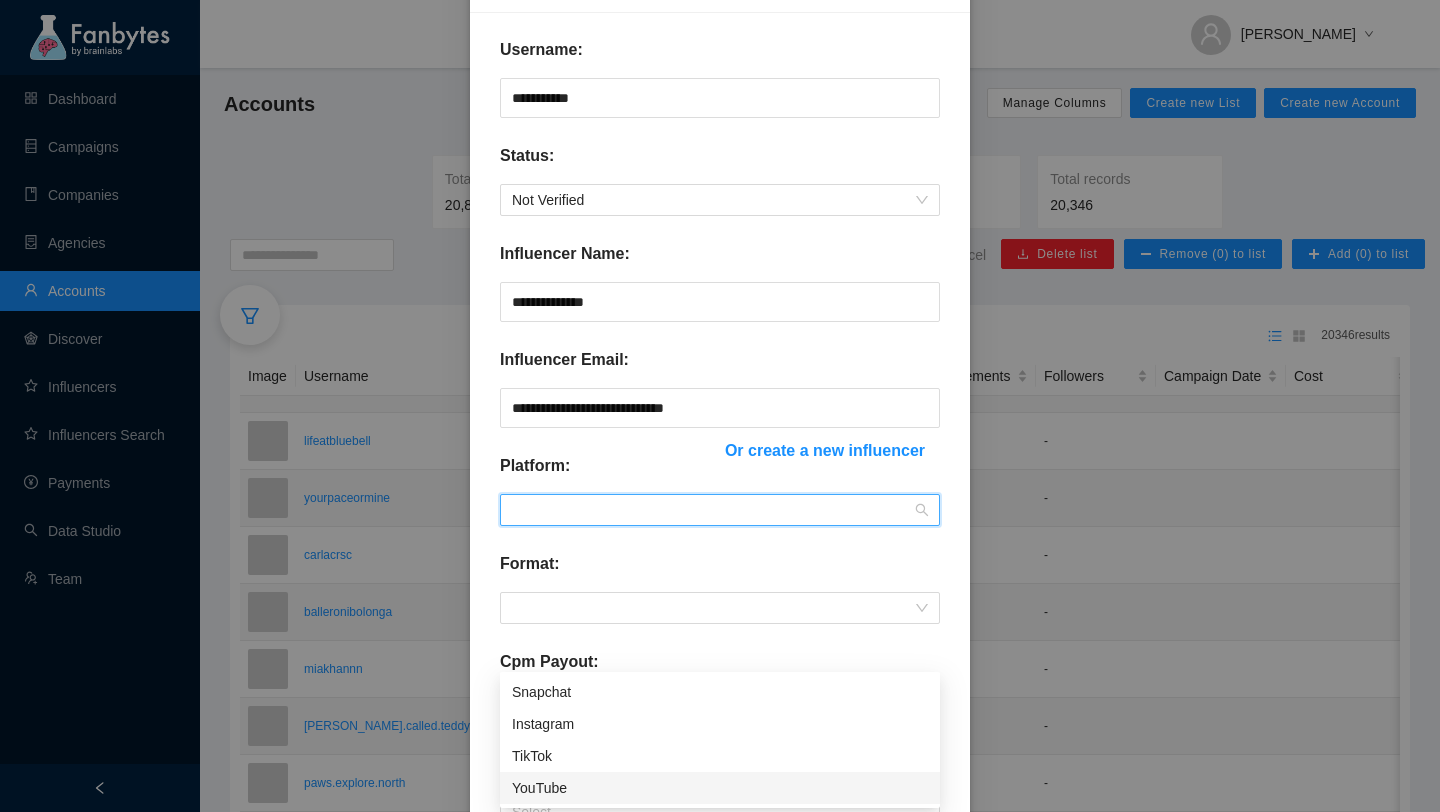 click on "YouTube" at bounding box center (720, 788) 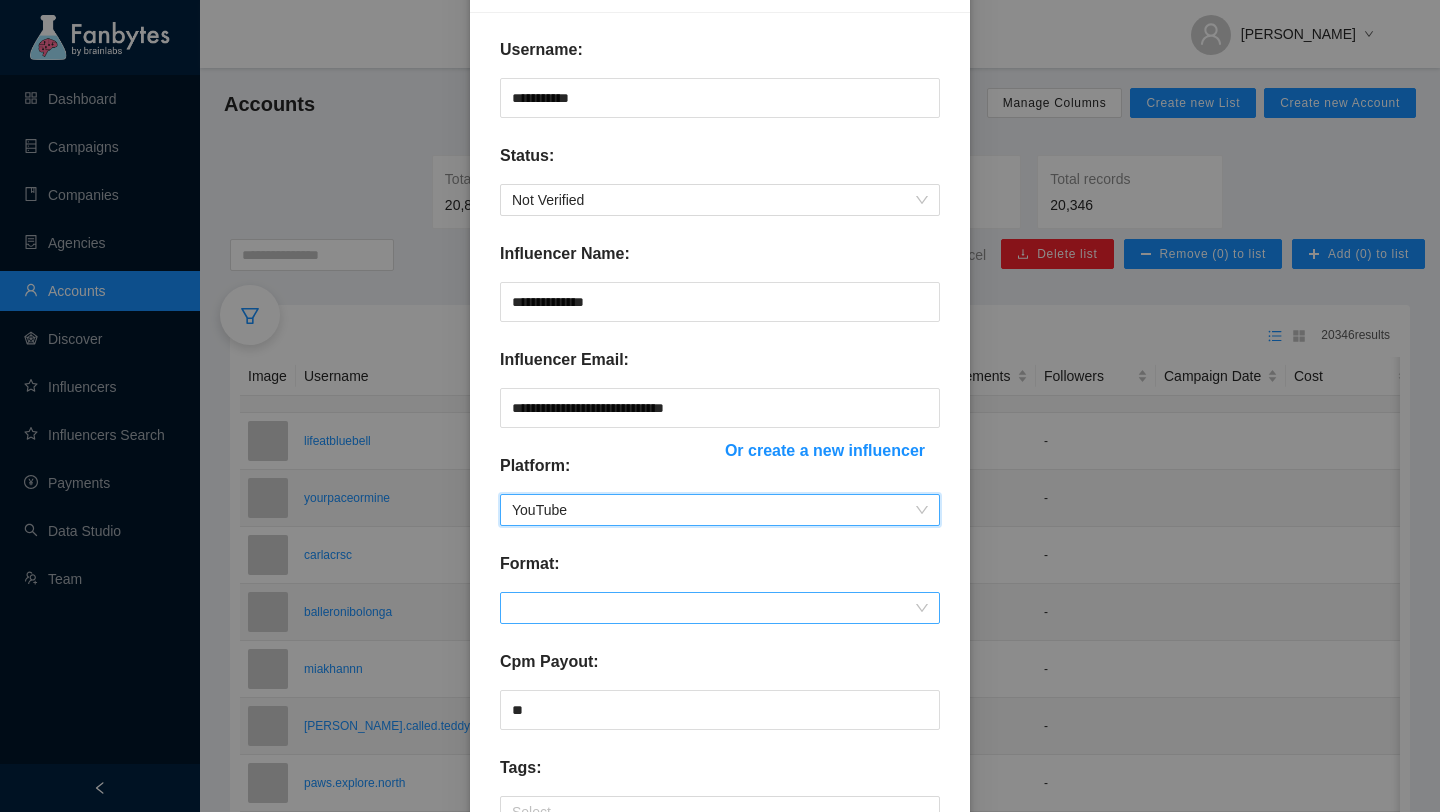 click at bounding box center (720, 608) 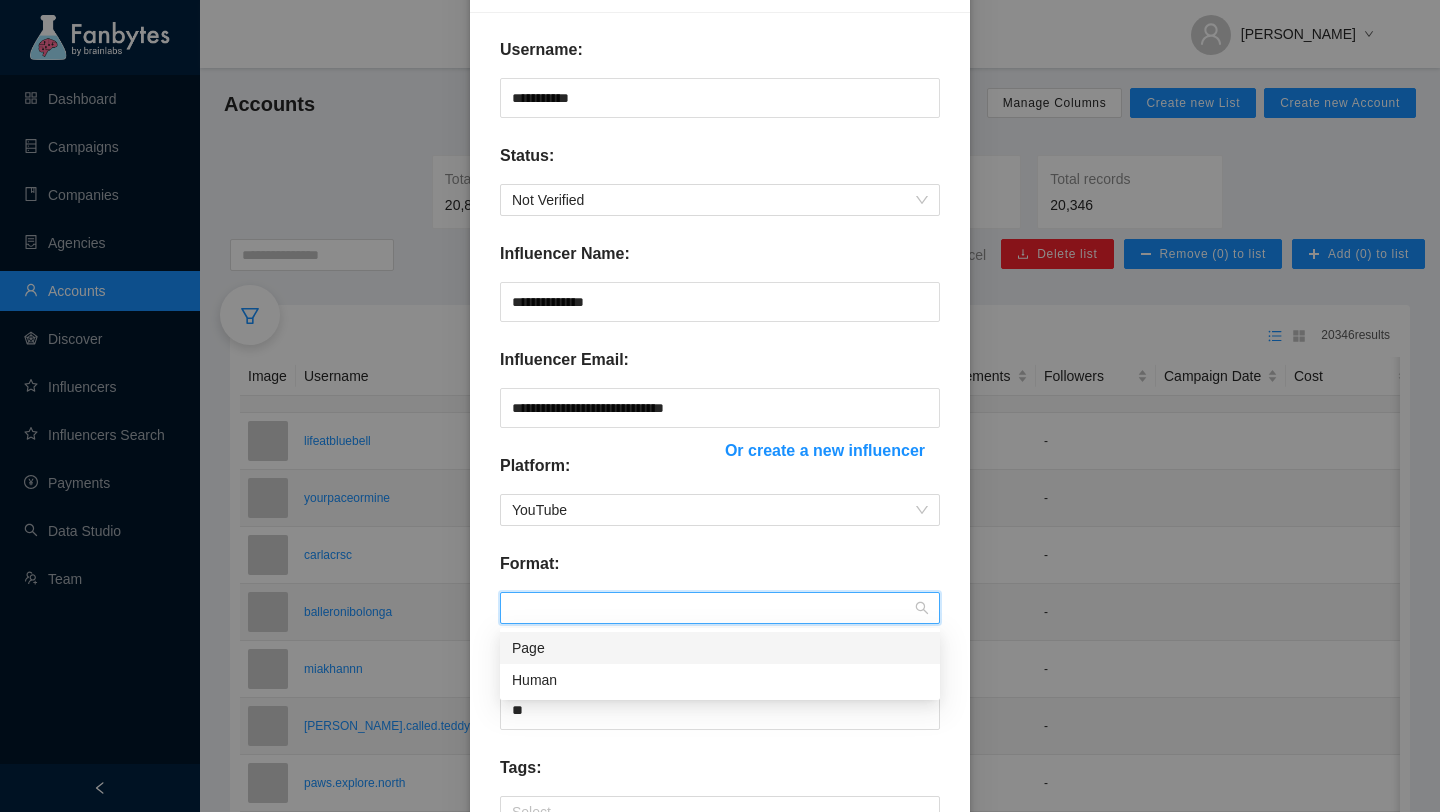 click on "Page" at bounding box center (720, 648) 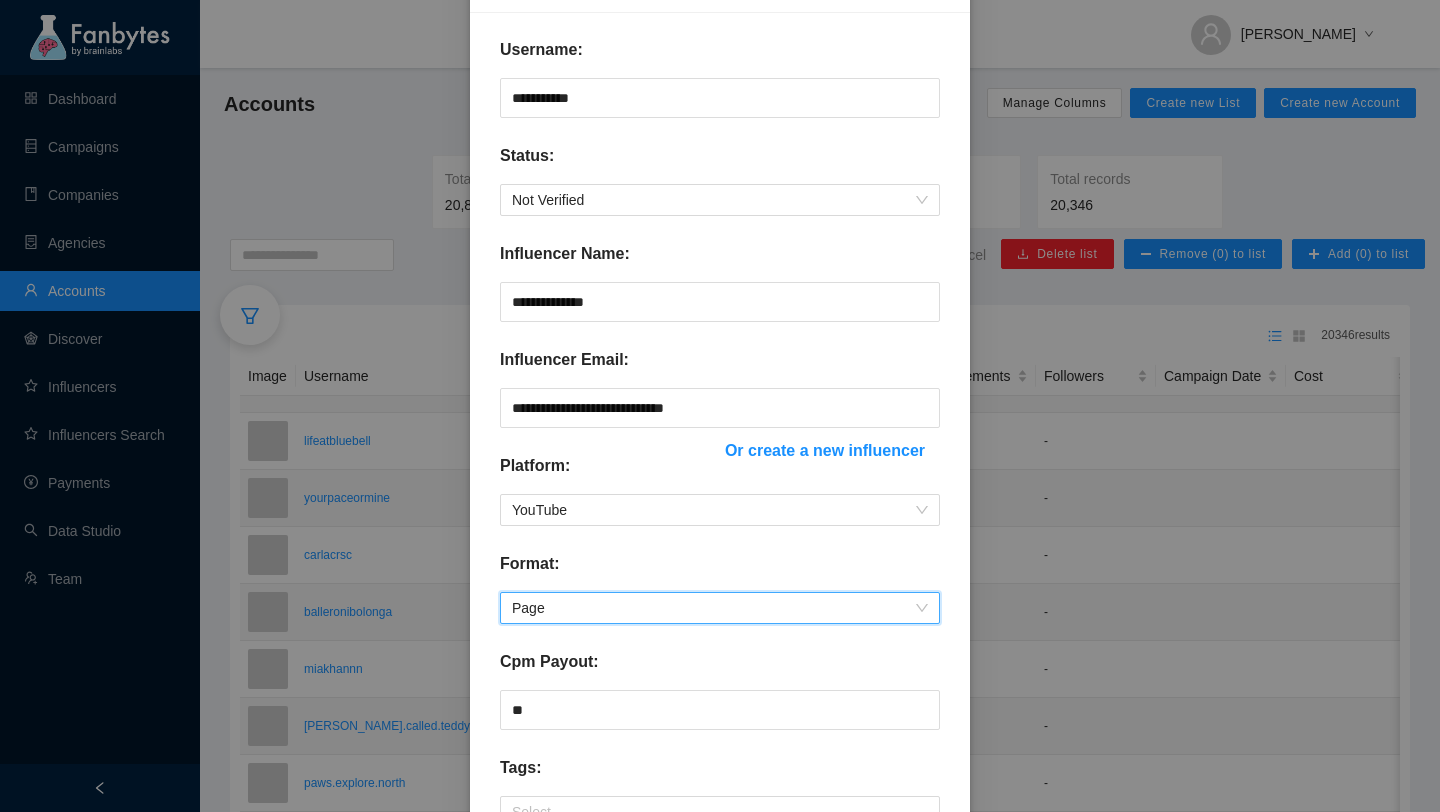 scroll, scrollTop: 302, scrollLeft: 0, axis: vertical 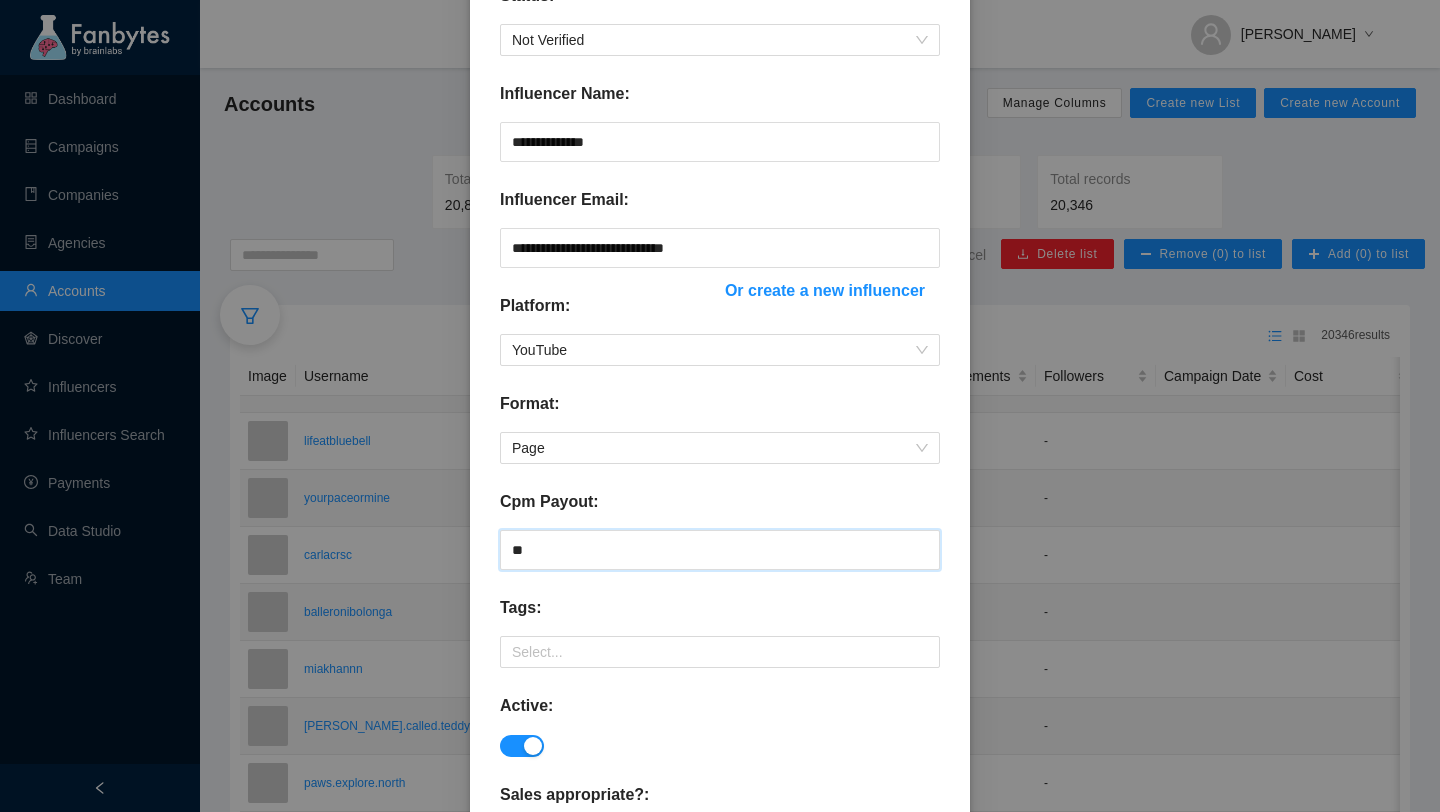 click on "**" at bounding box center [720, 550] 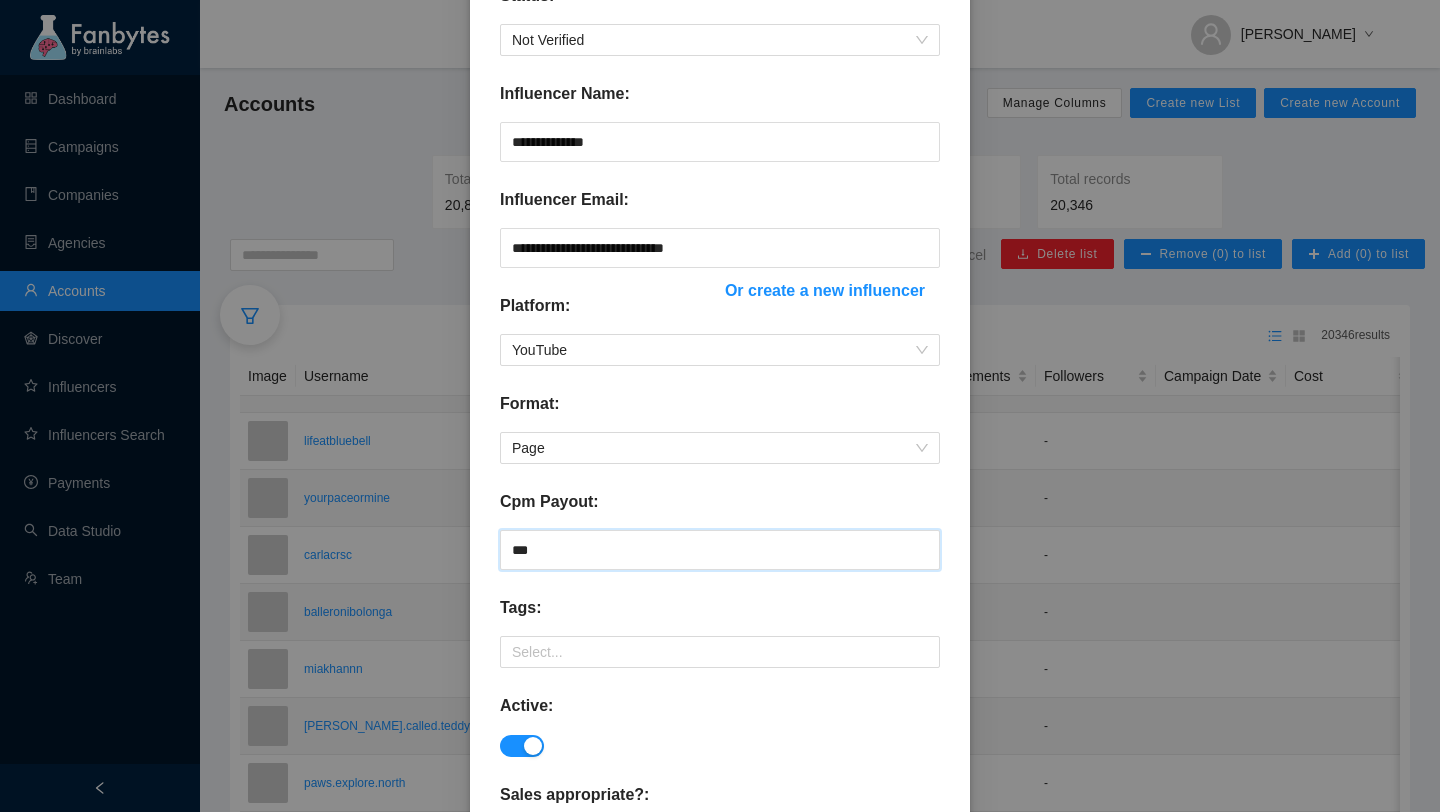 type on "**" 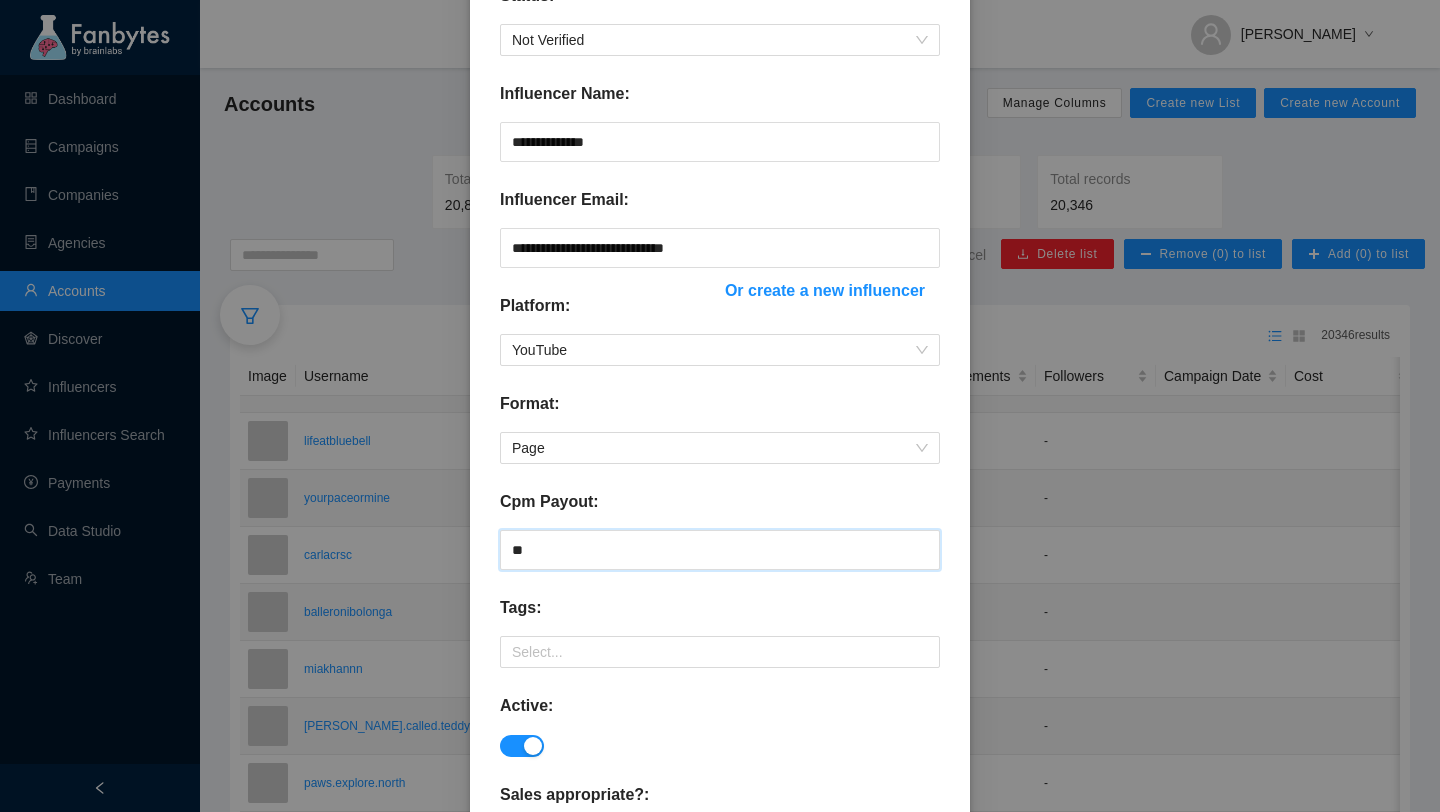 scroll, scrollTop: 451, scrollLeft: 0, axis: vertical 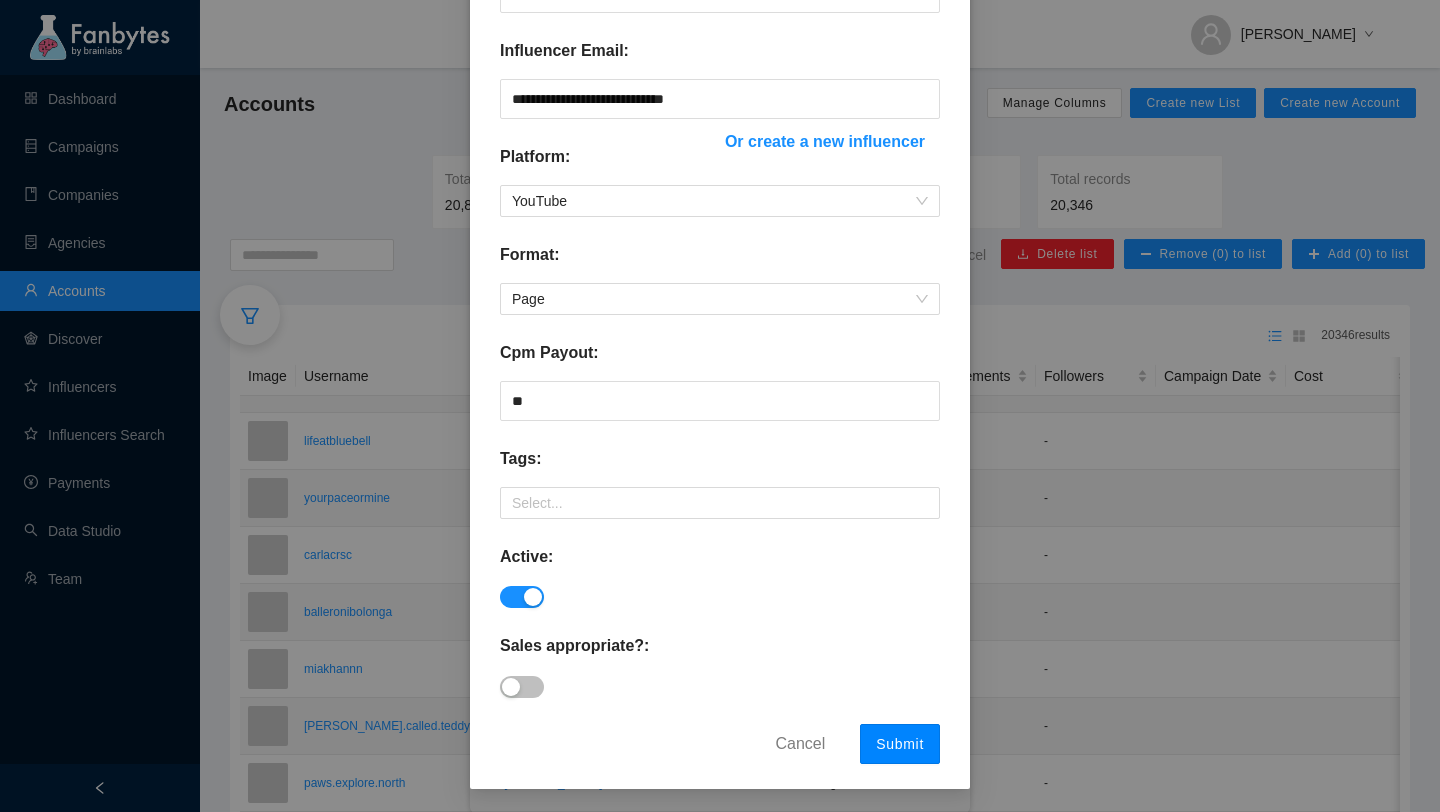 click on "Submit" at bounding box center [900, 744] 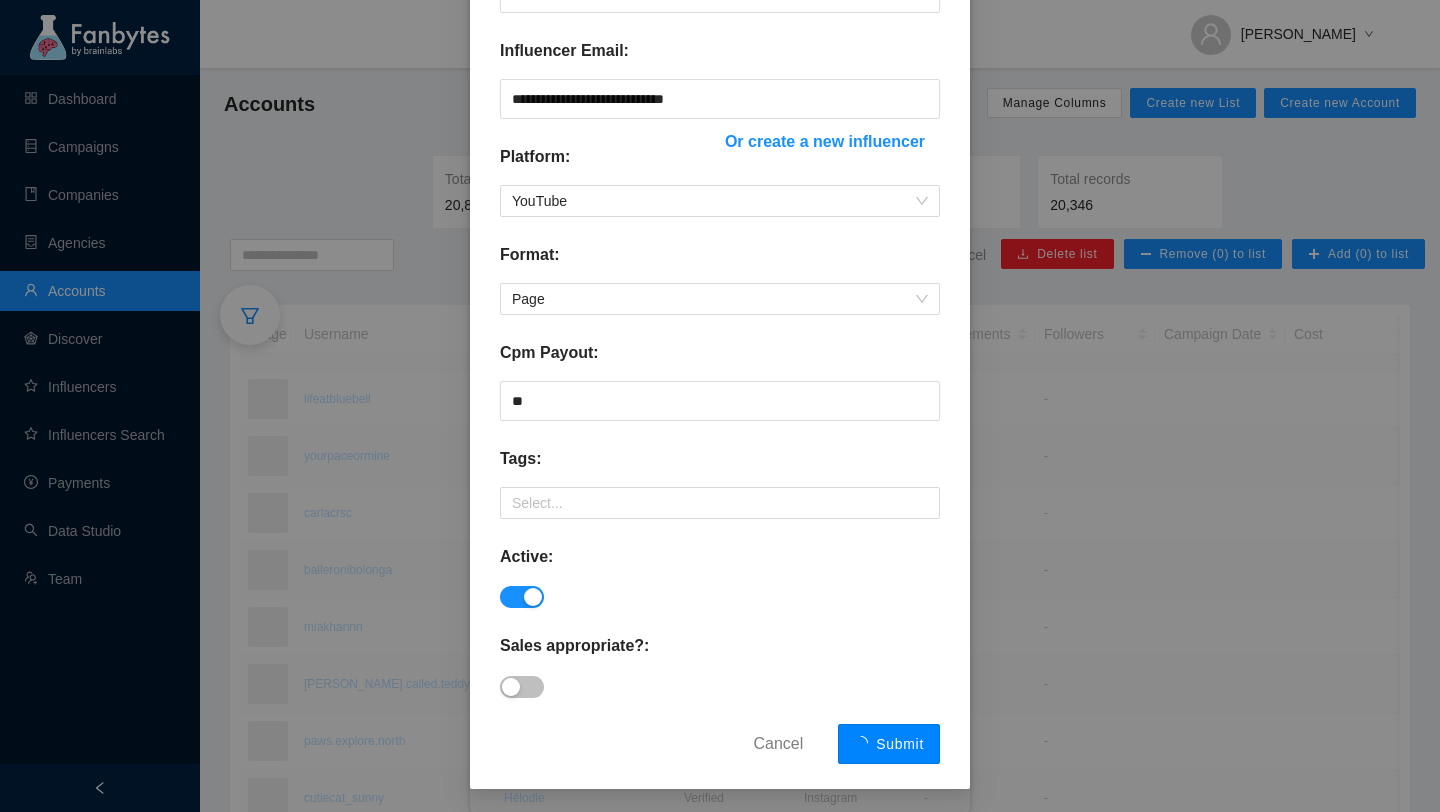 scroll, scrollTop: 351, scrollLeft: 0, axis: vertical 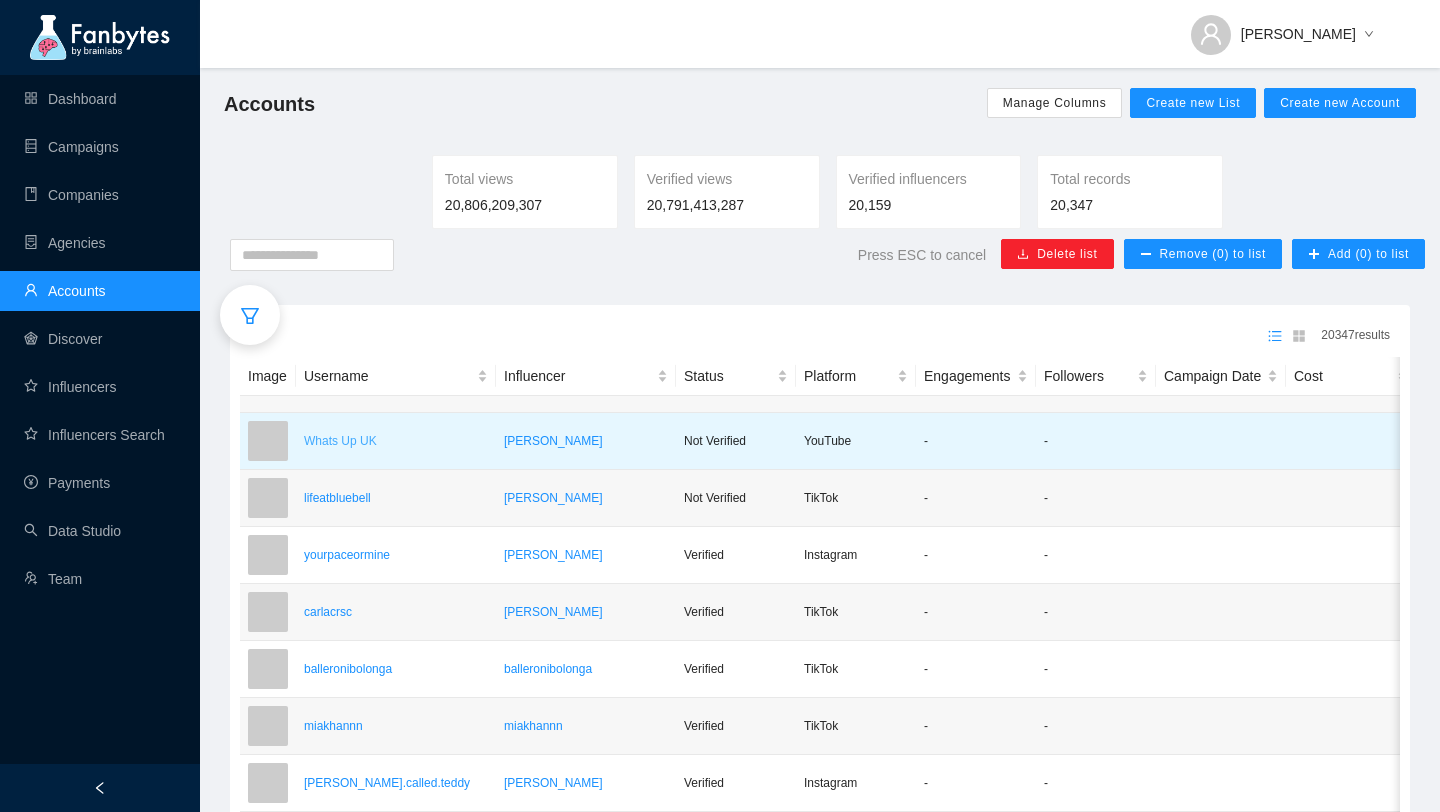 click on "Whats Up UK" at bounding box center (396, 441) 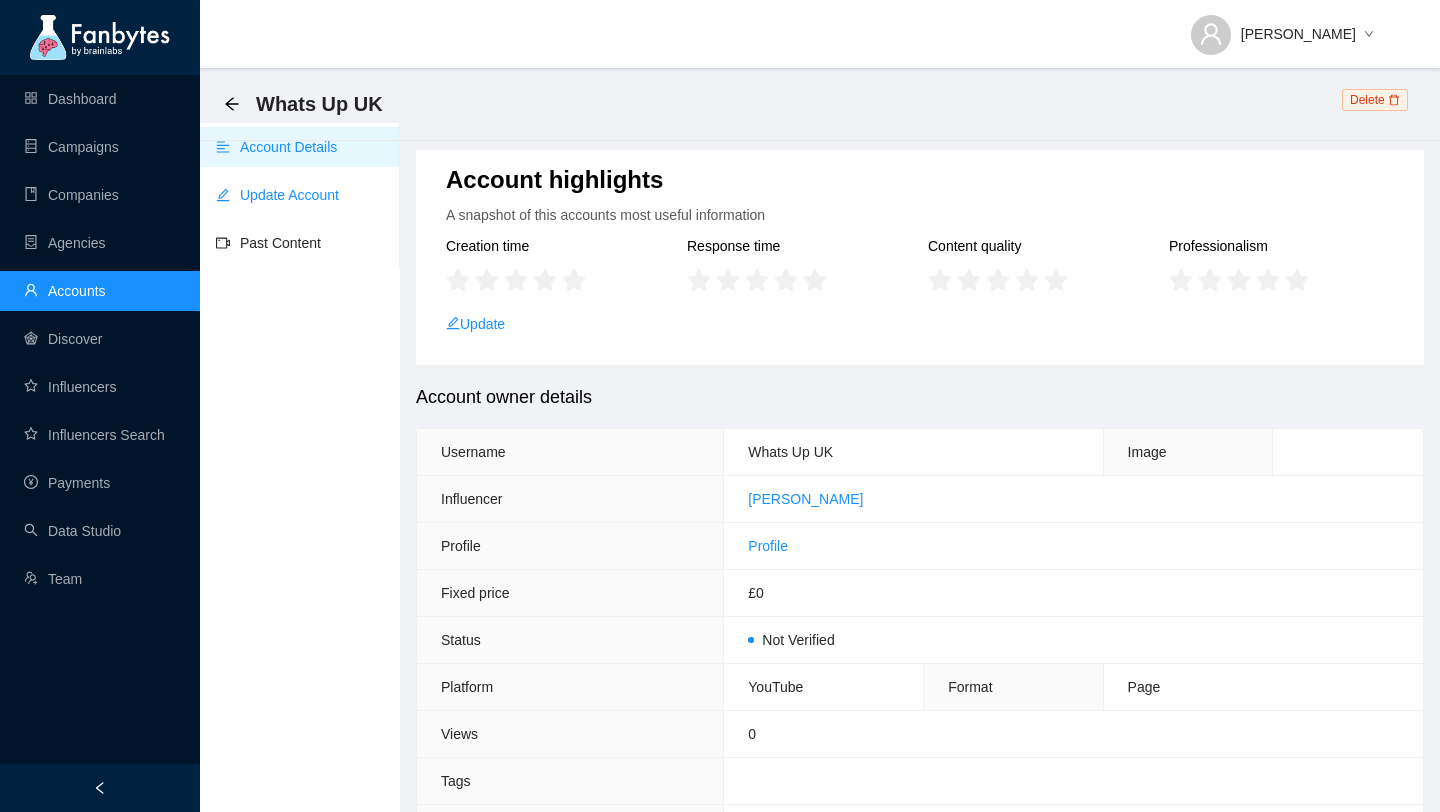 click on "Update Account" at bounding box center (277, 195) 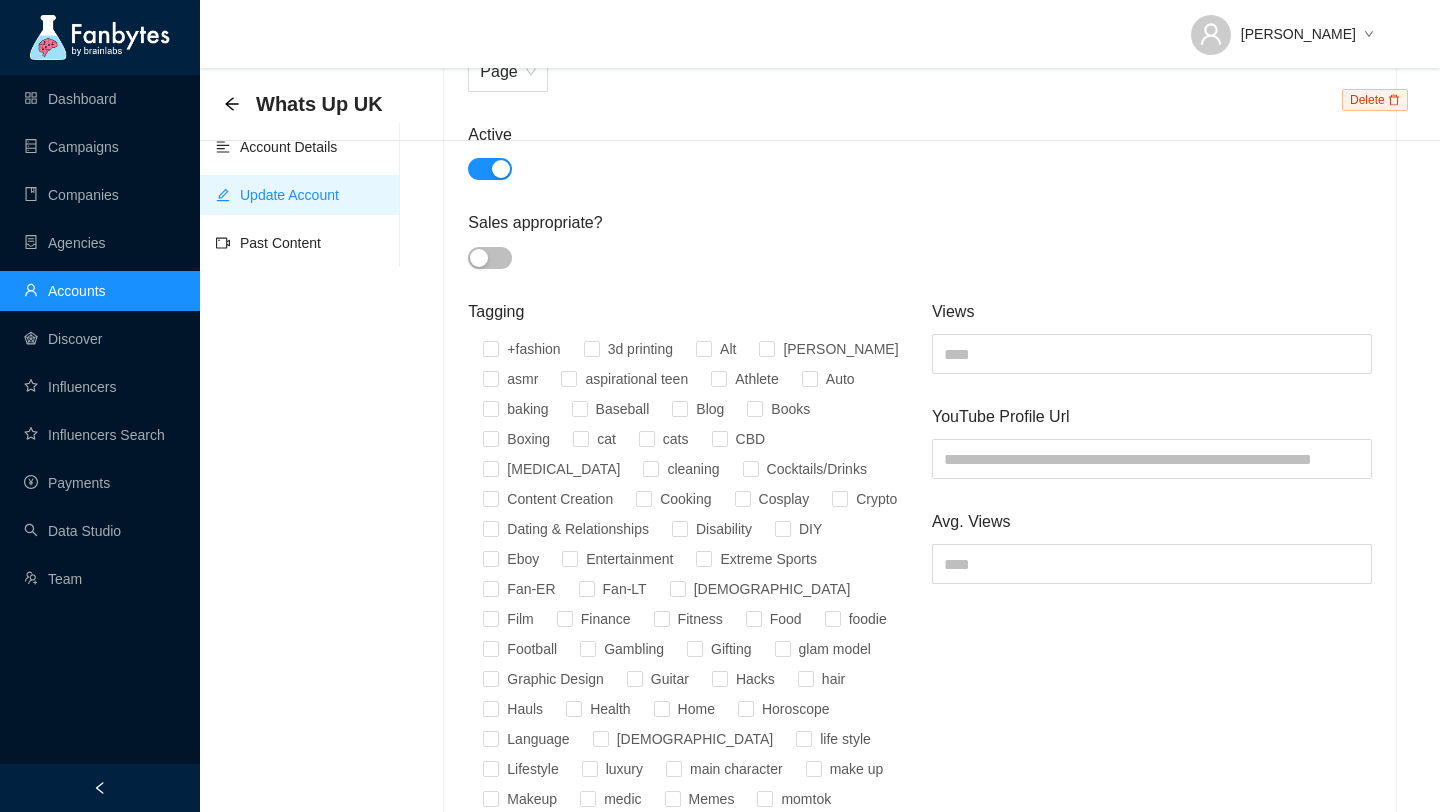 scroll, scrollTop: 846, scrollLeft: 0, axis: vertical 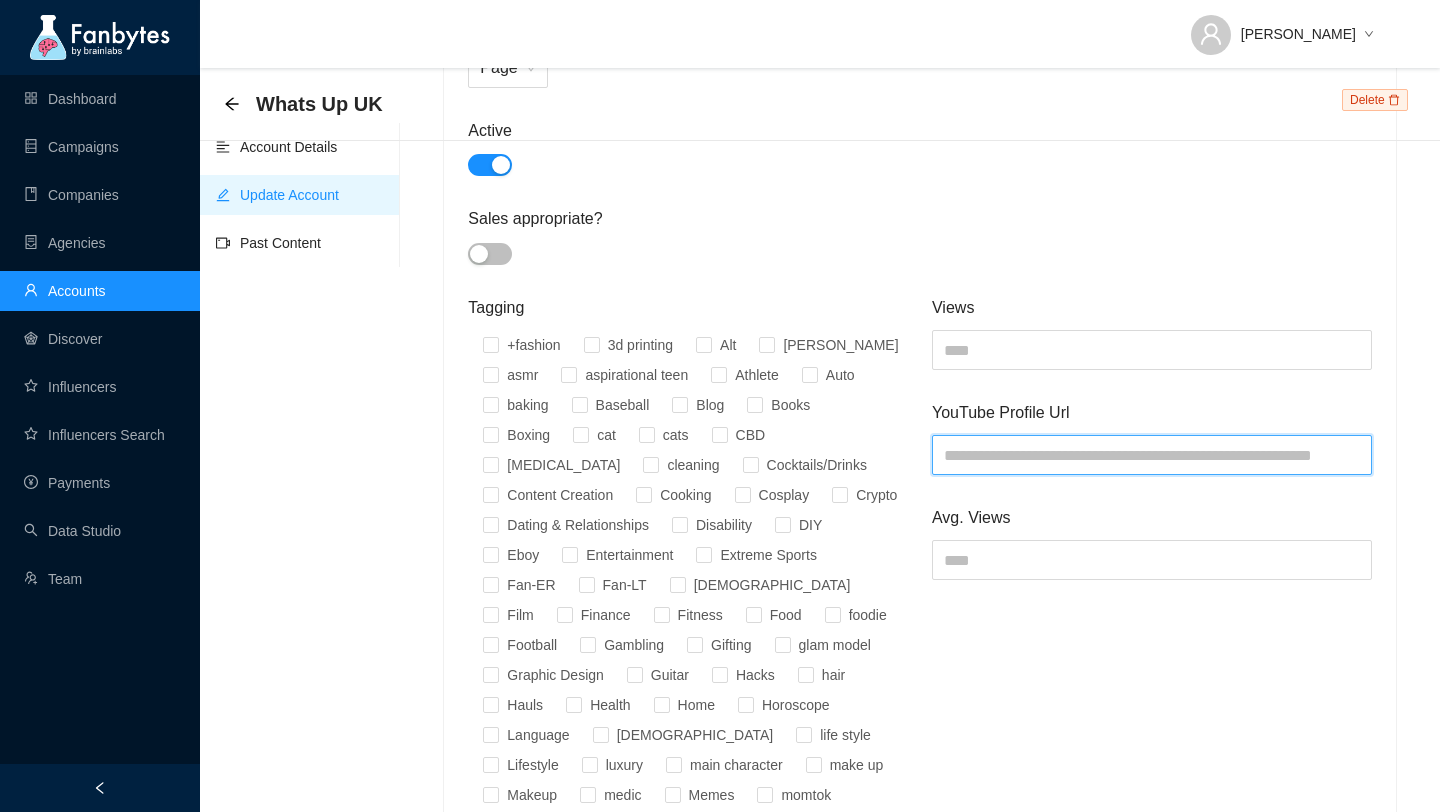 click at bounding box center (1152, 455) 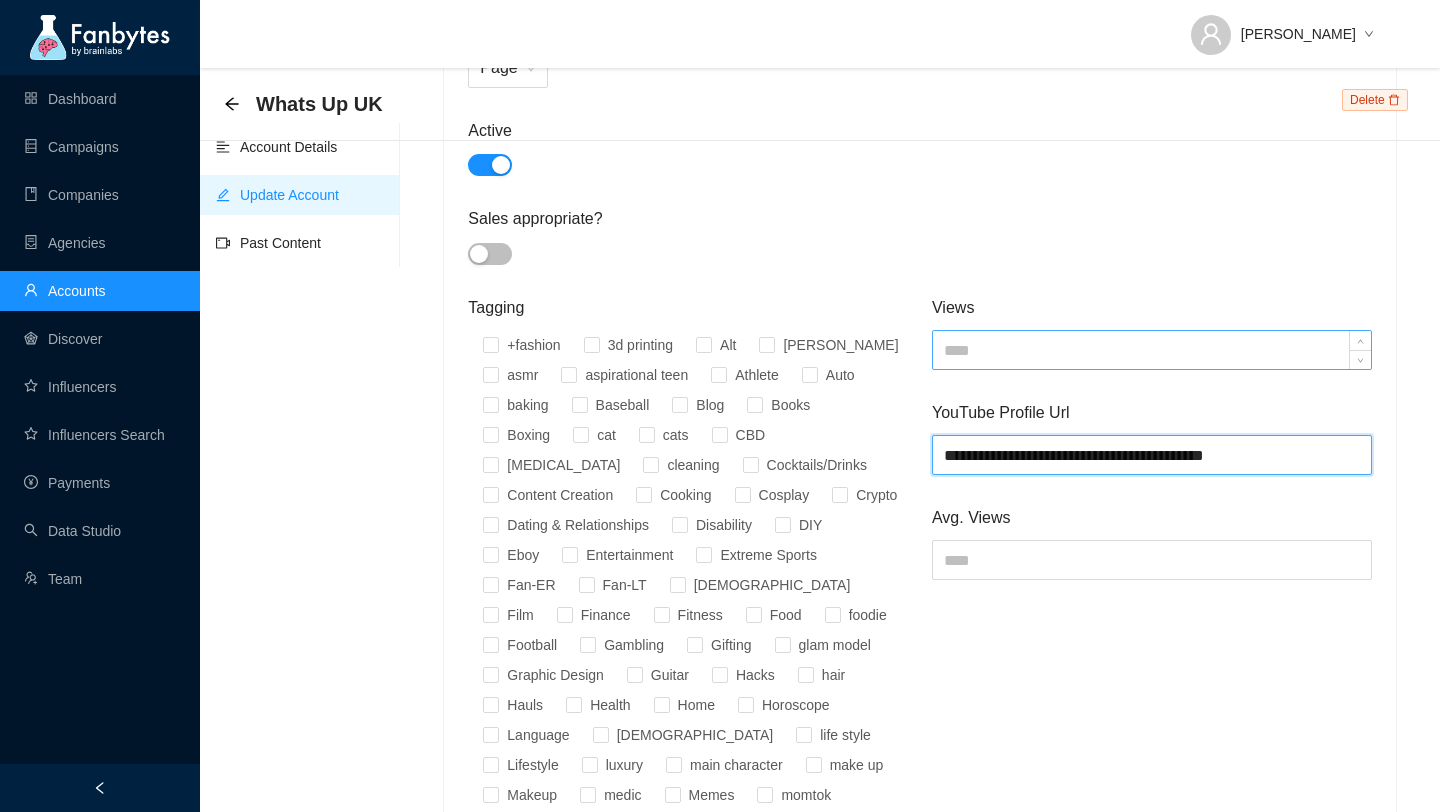 type on "**********" 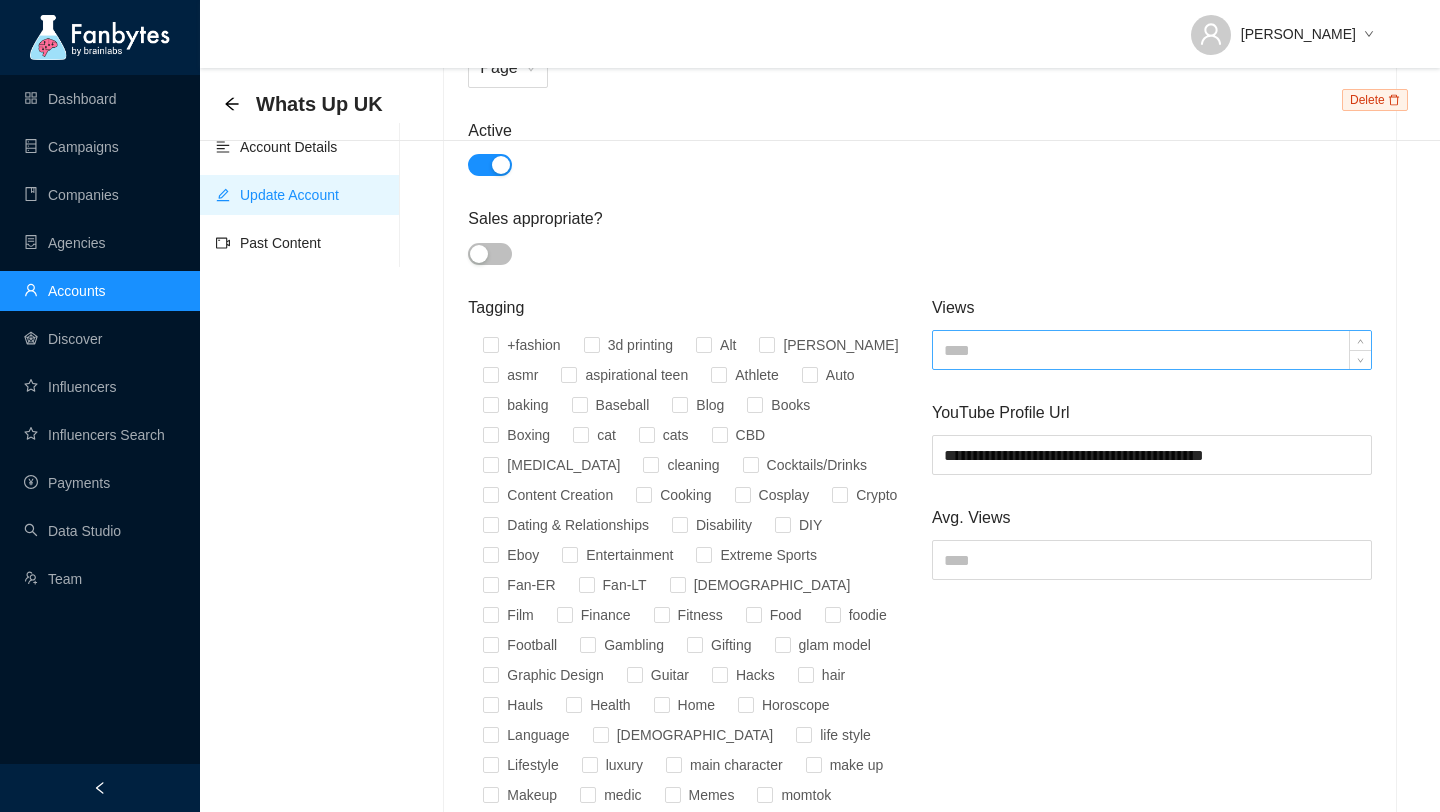 click at bounding box center (1152, 350) 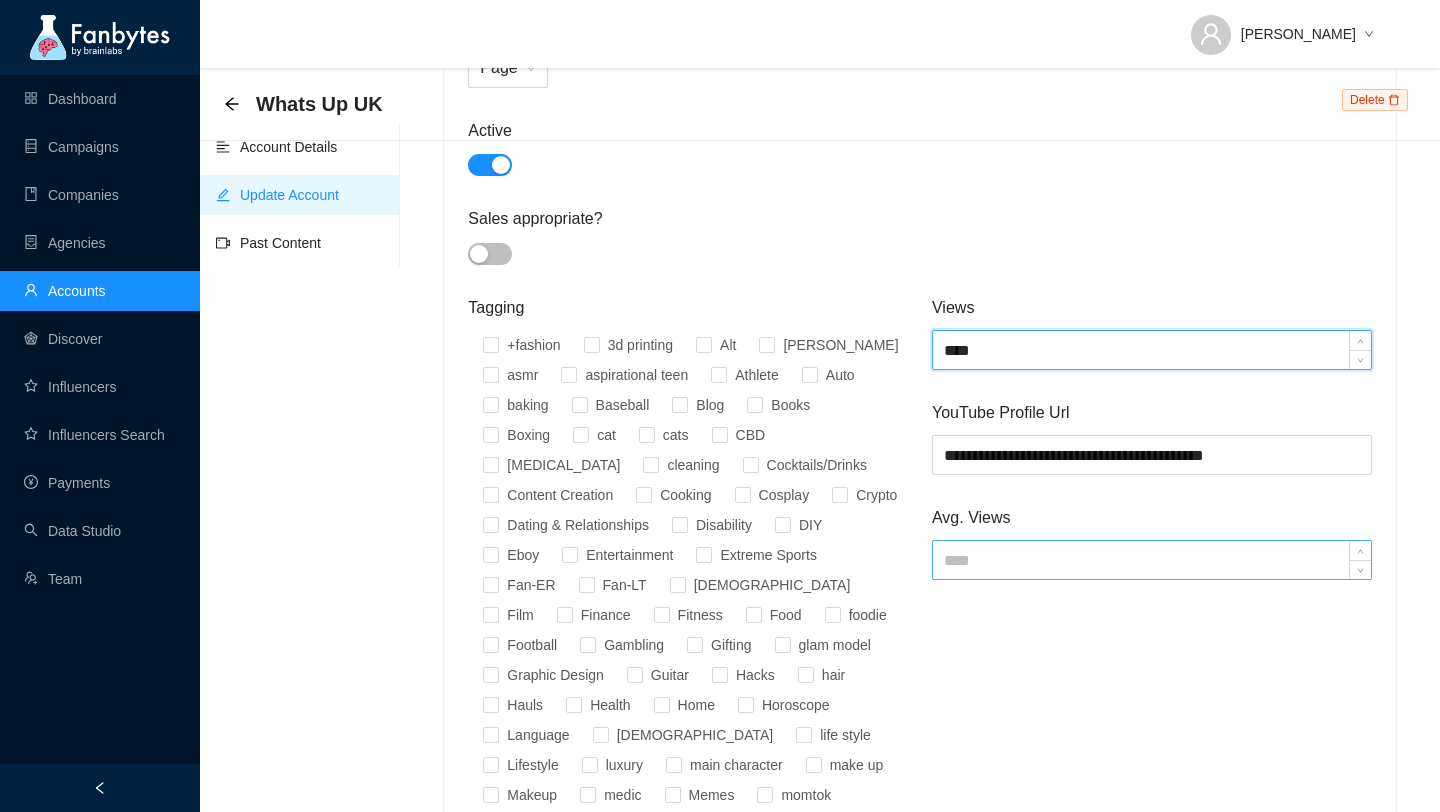 type on "****" 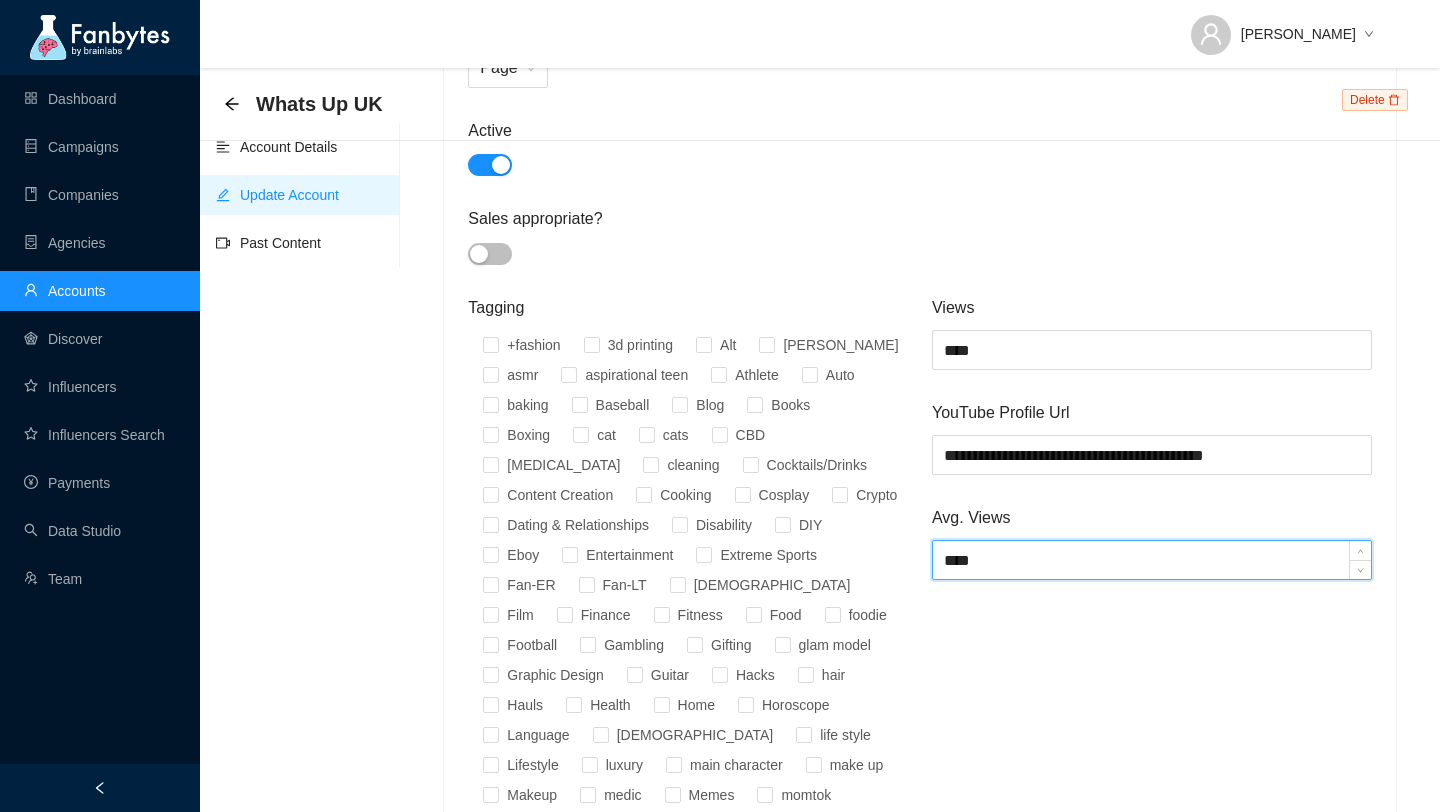 type on "****" 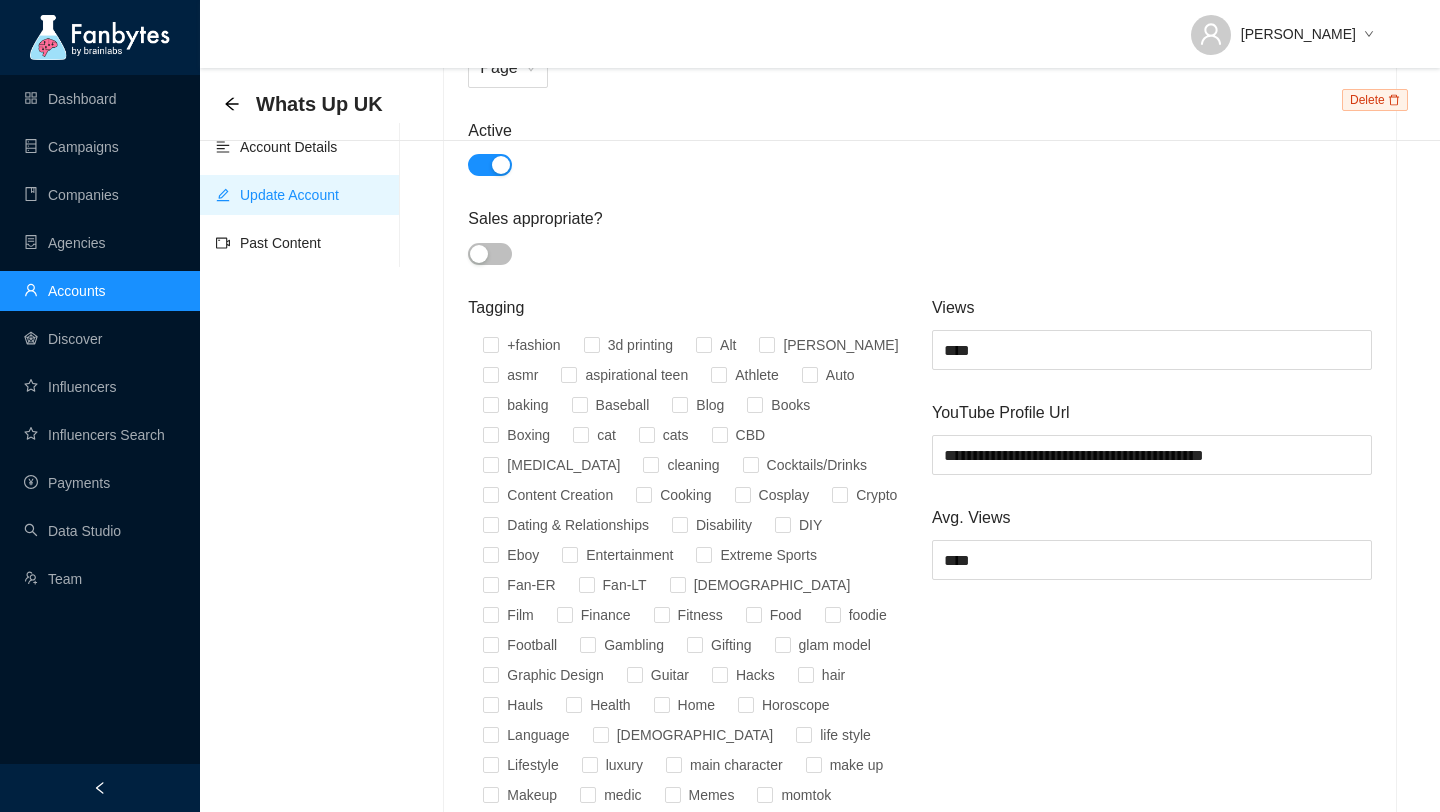 click on "**********" at bounding box center (1152, 905) 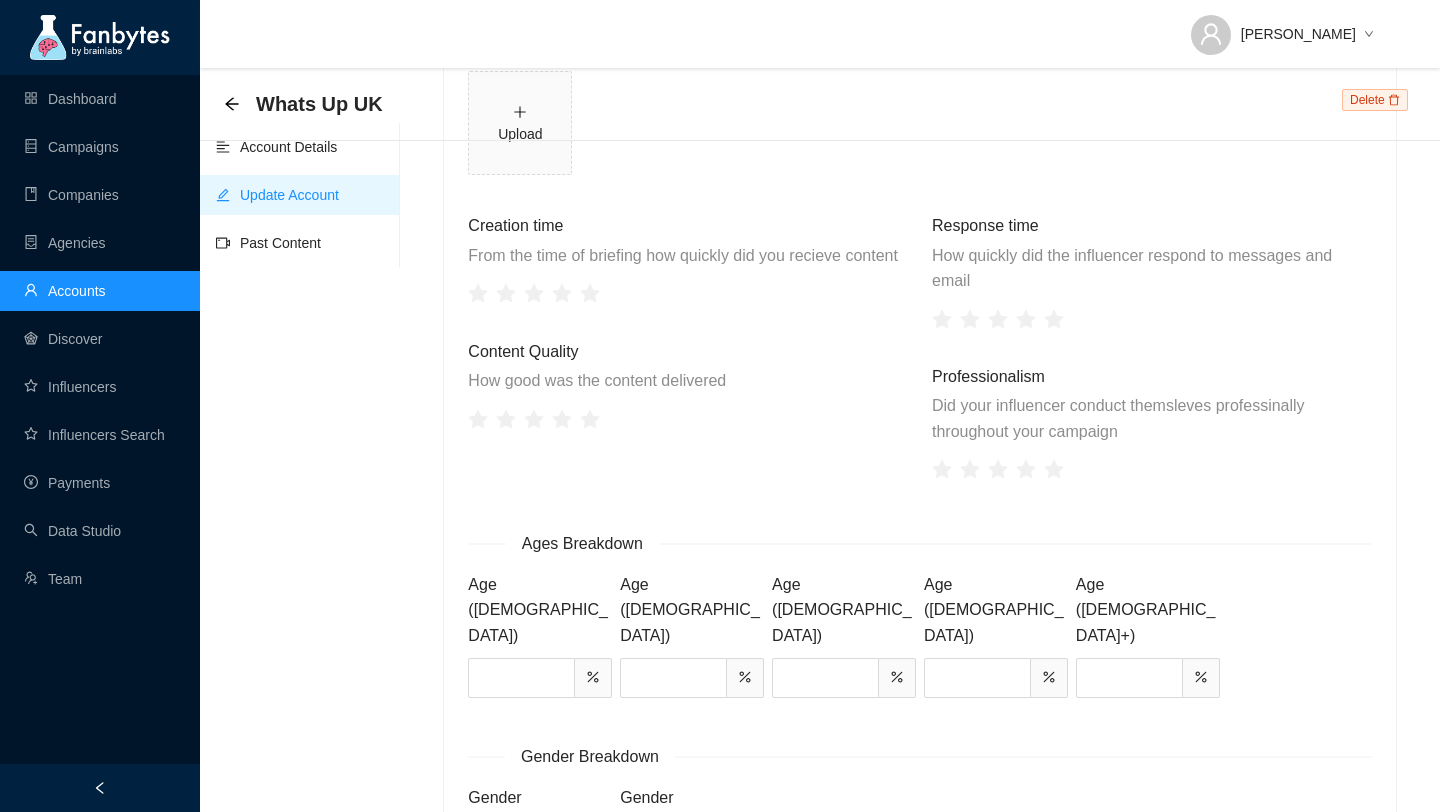 scroll, scrollTop: 2299, scrollLeft: 0, axis: vertical 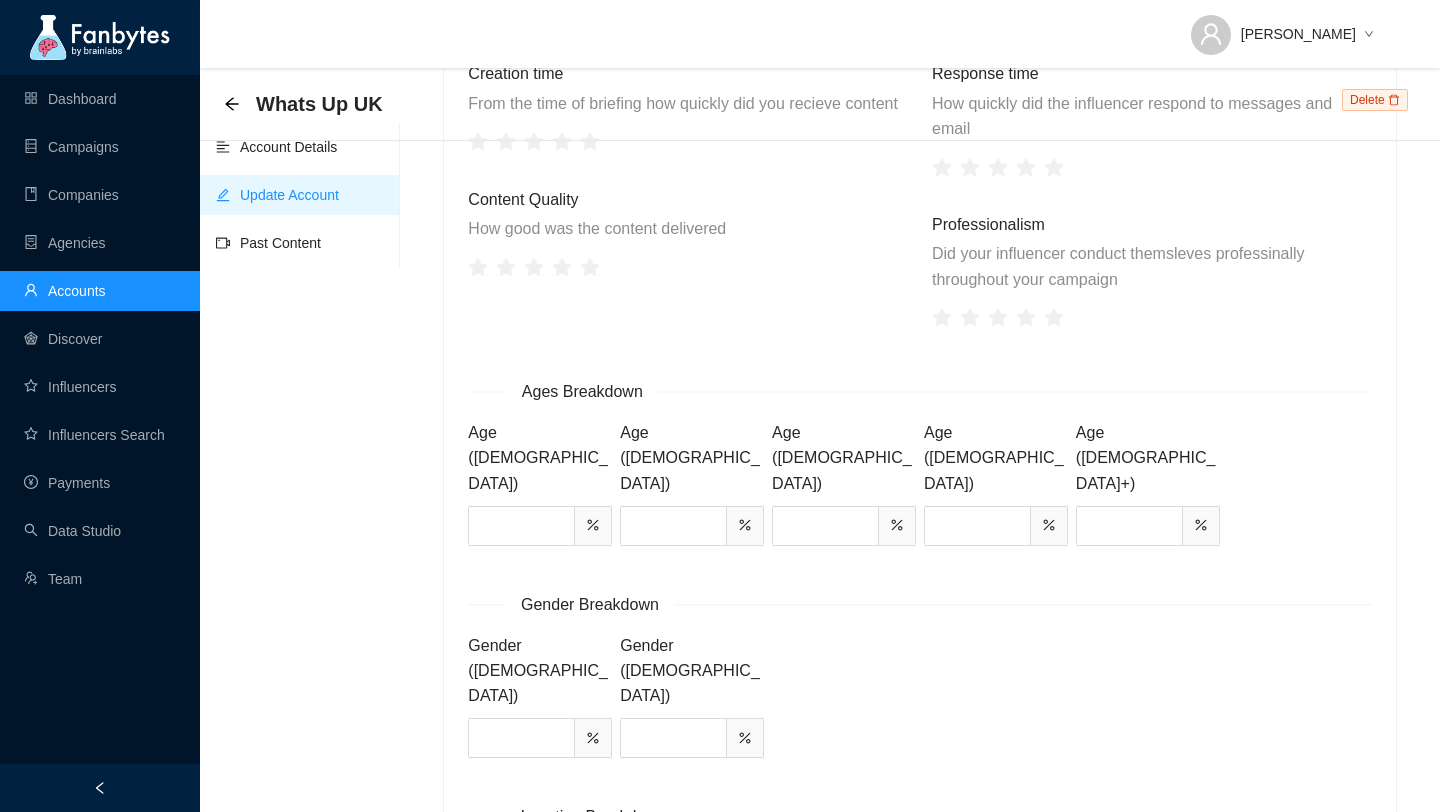 click on "Update" at bounding box center (510, 897) 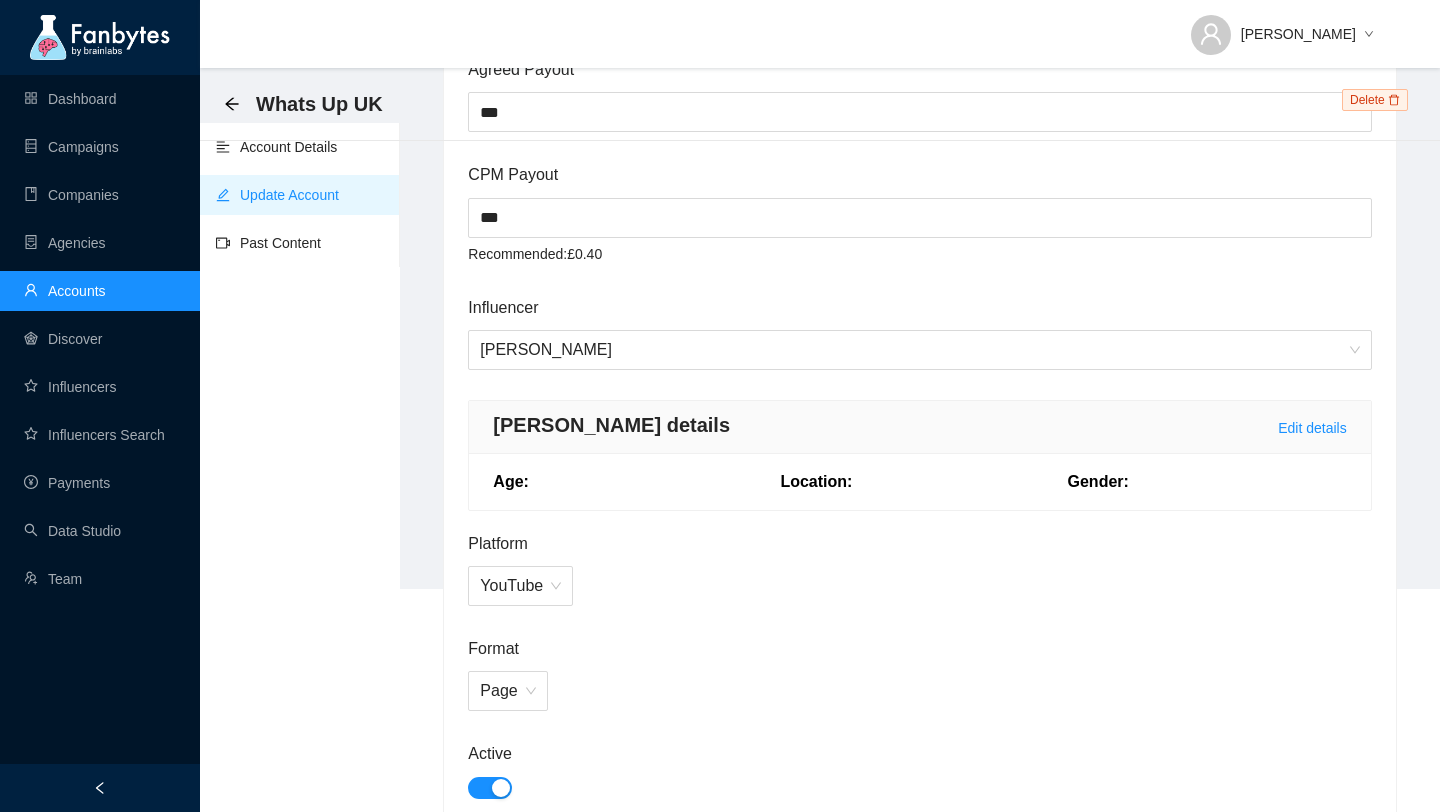 scroll, scrollTop: 0, scrollLeft: 0, axis: both 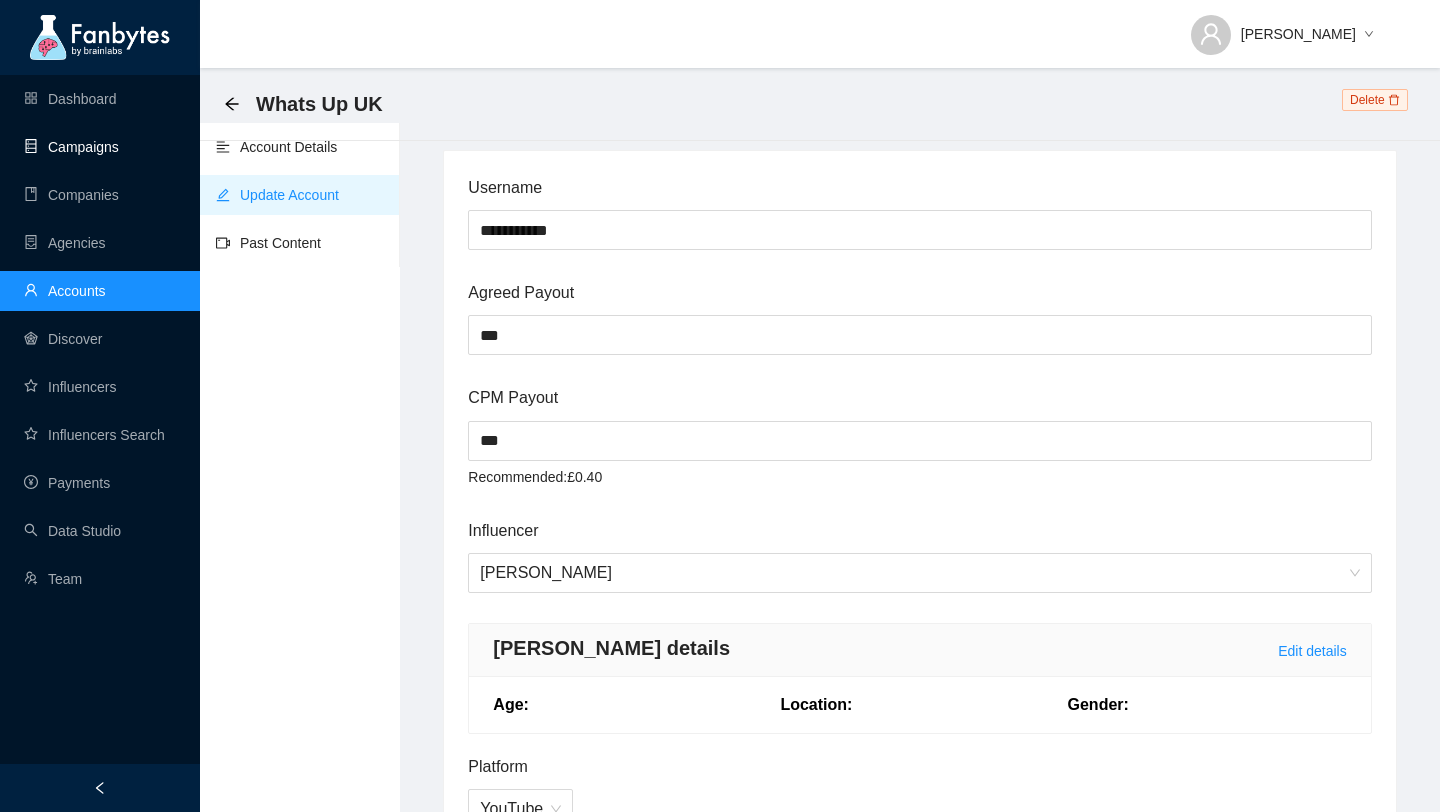 click on "Campaigns" at bounding box center [71, 147] 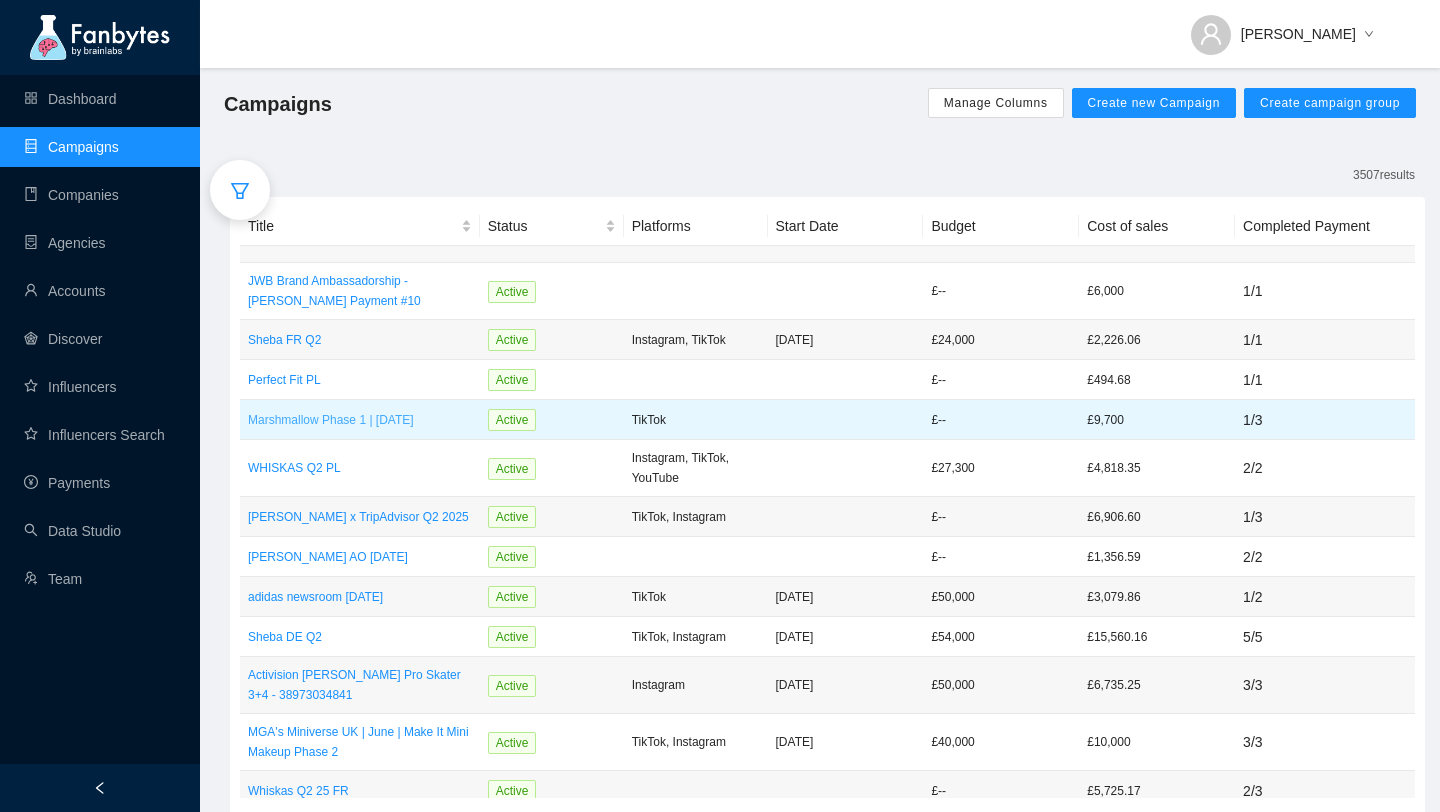 click on "Marshmallow Phase 1 | [DATE]" at bounding box center (360, 420) 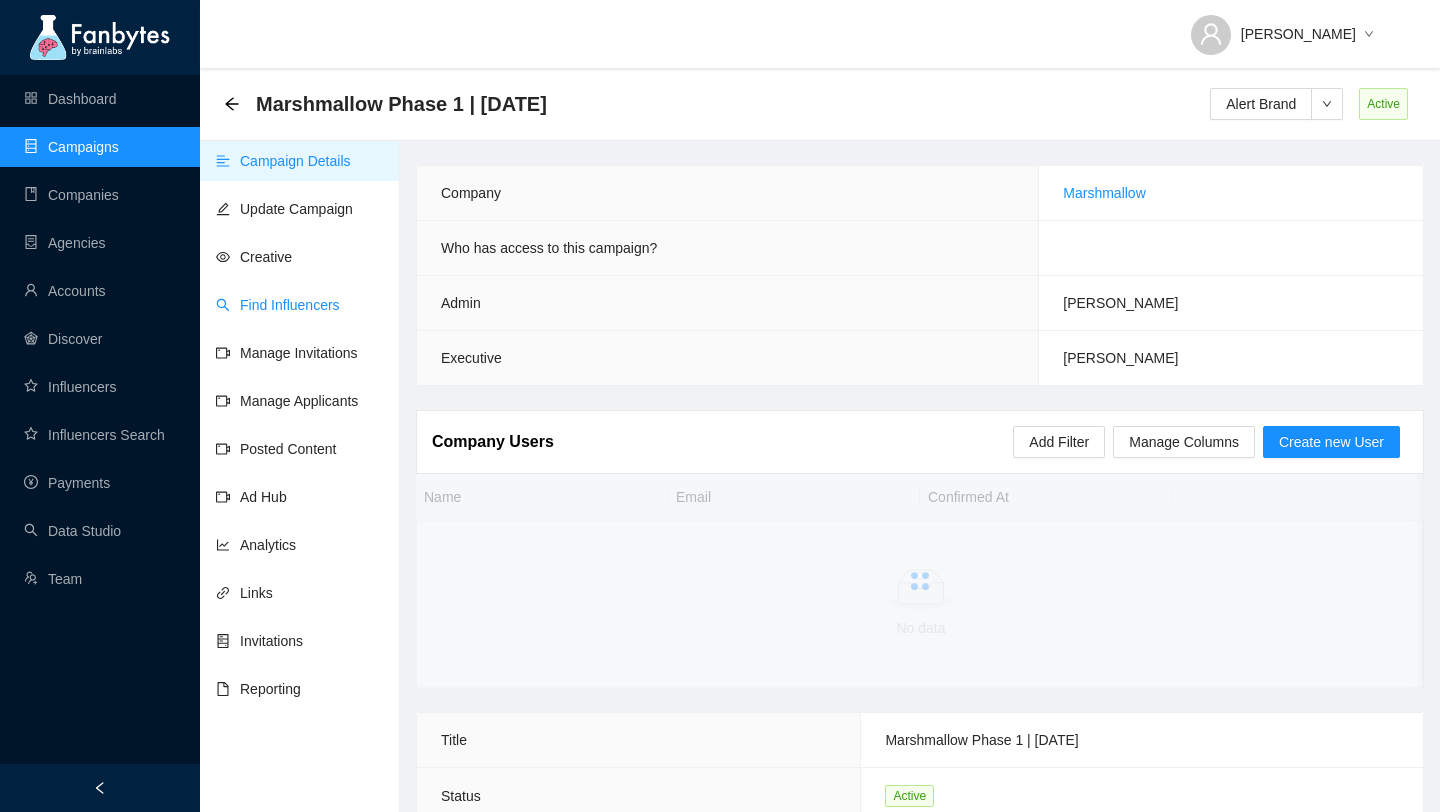 click on "Find Influencers" at bounding box center [278, 305] 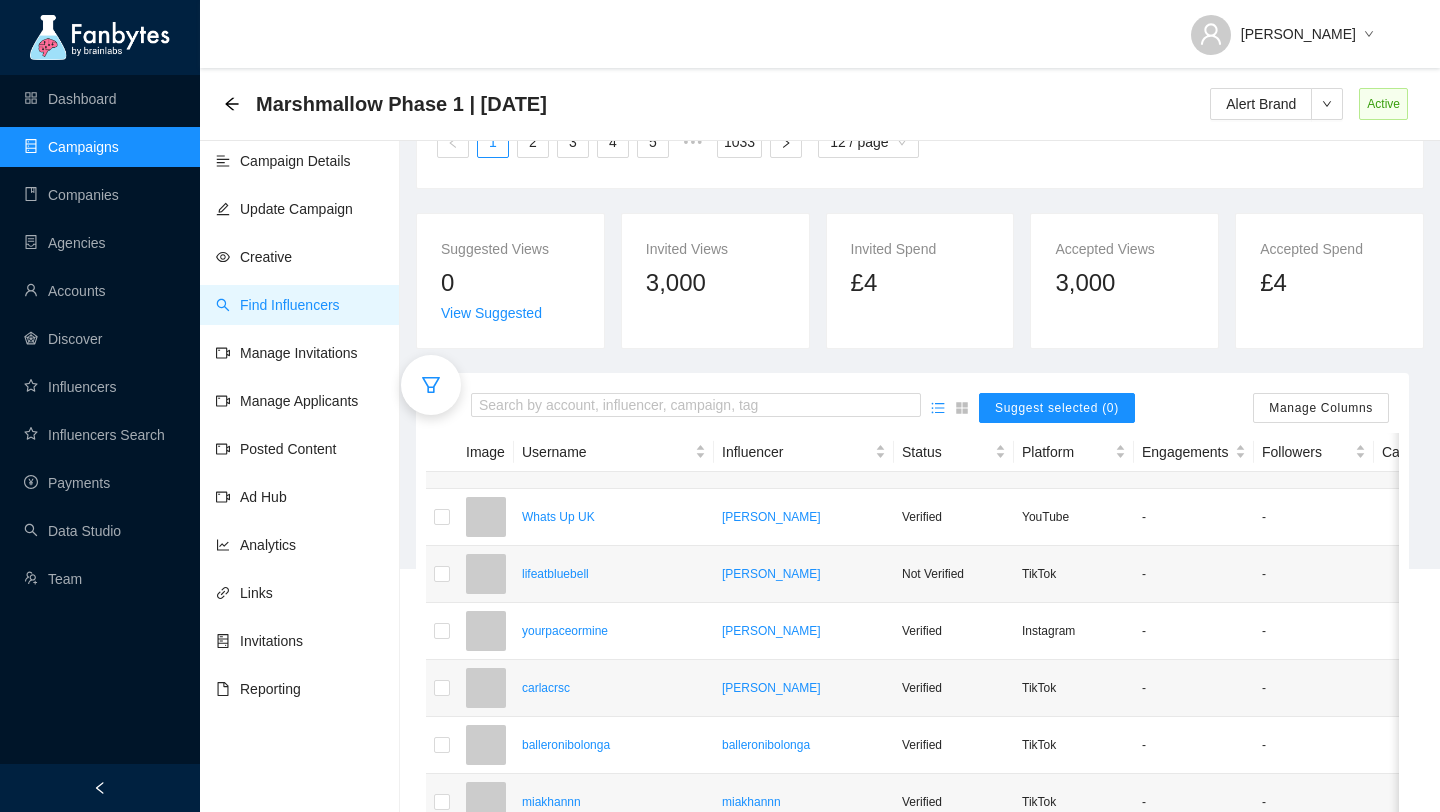 scroll, scrollTop: 259, scrollLeft: 0, axis: vertical 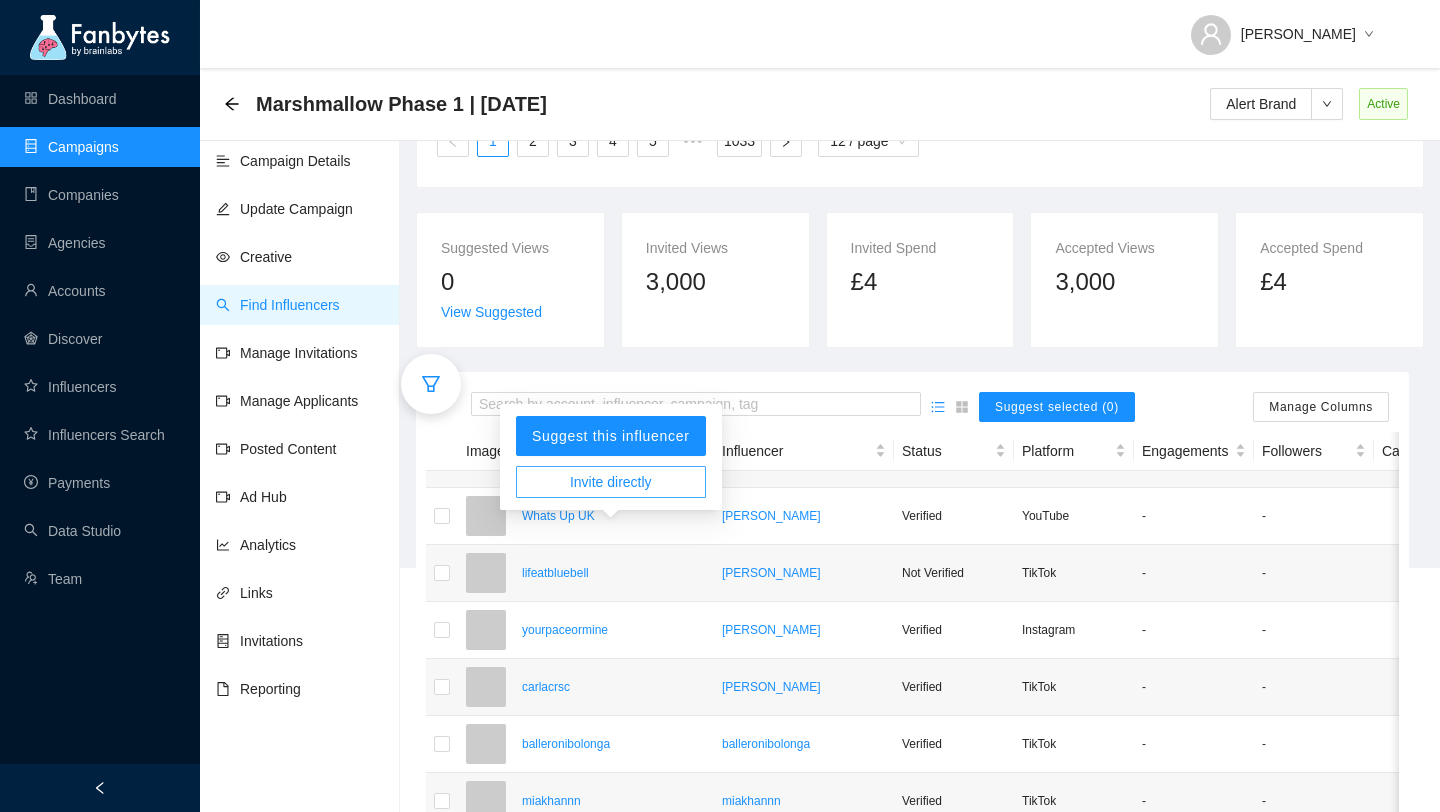 click on "Invite directly" at bounding box center [611, 482] 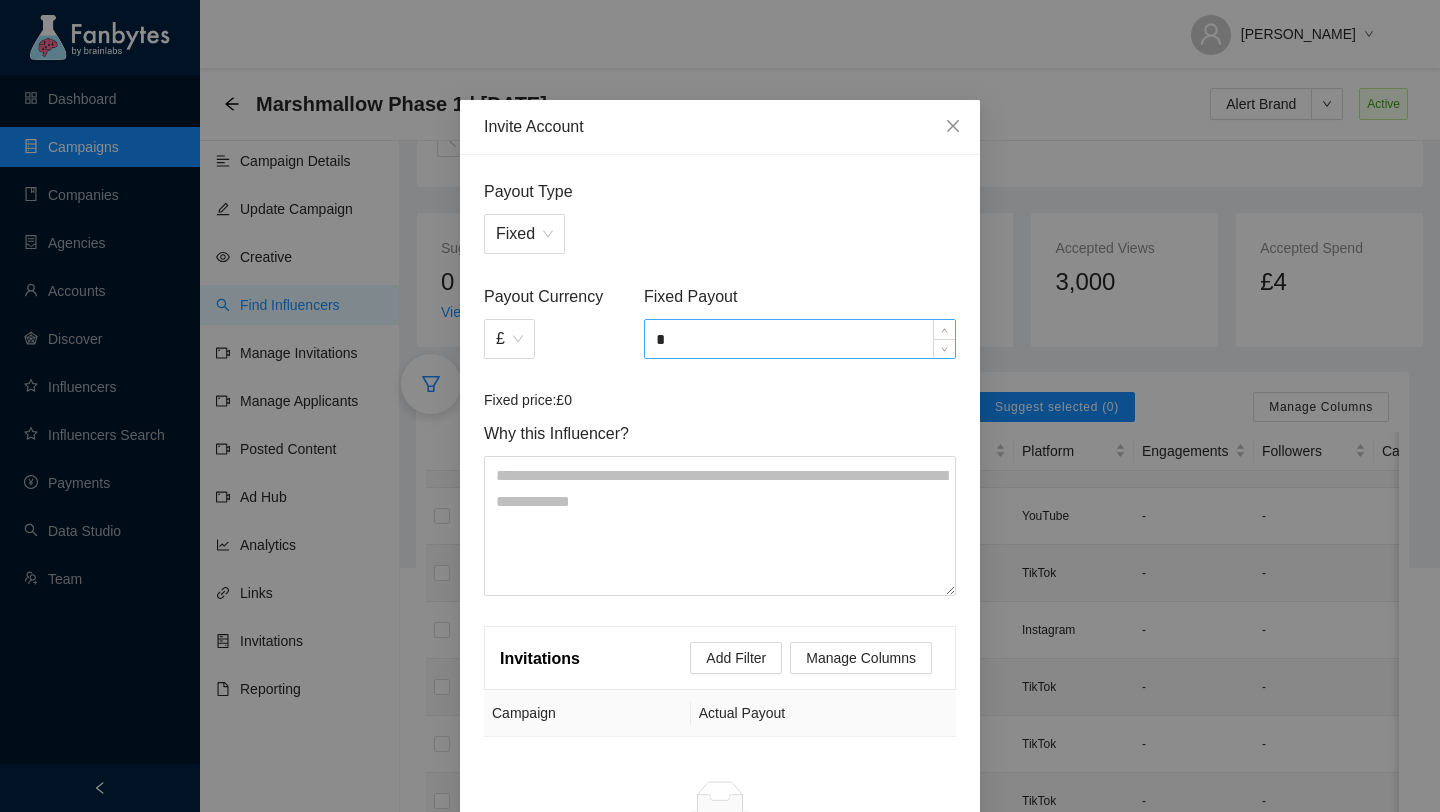 click on "*" at bounding box center [800, 339] 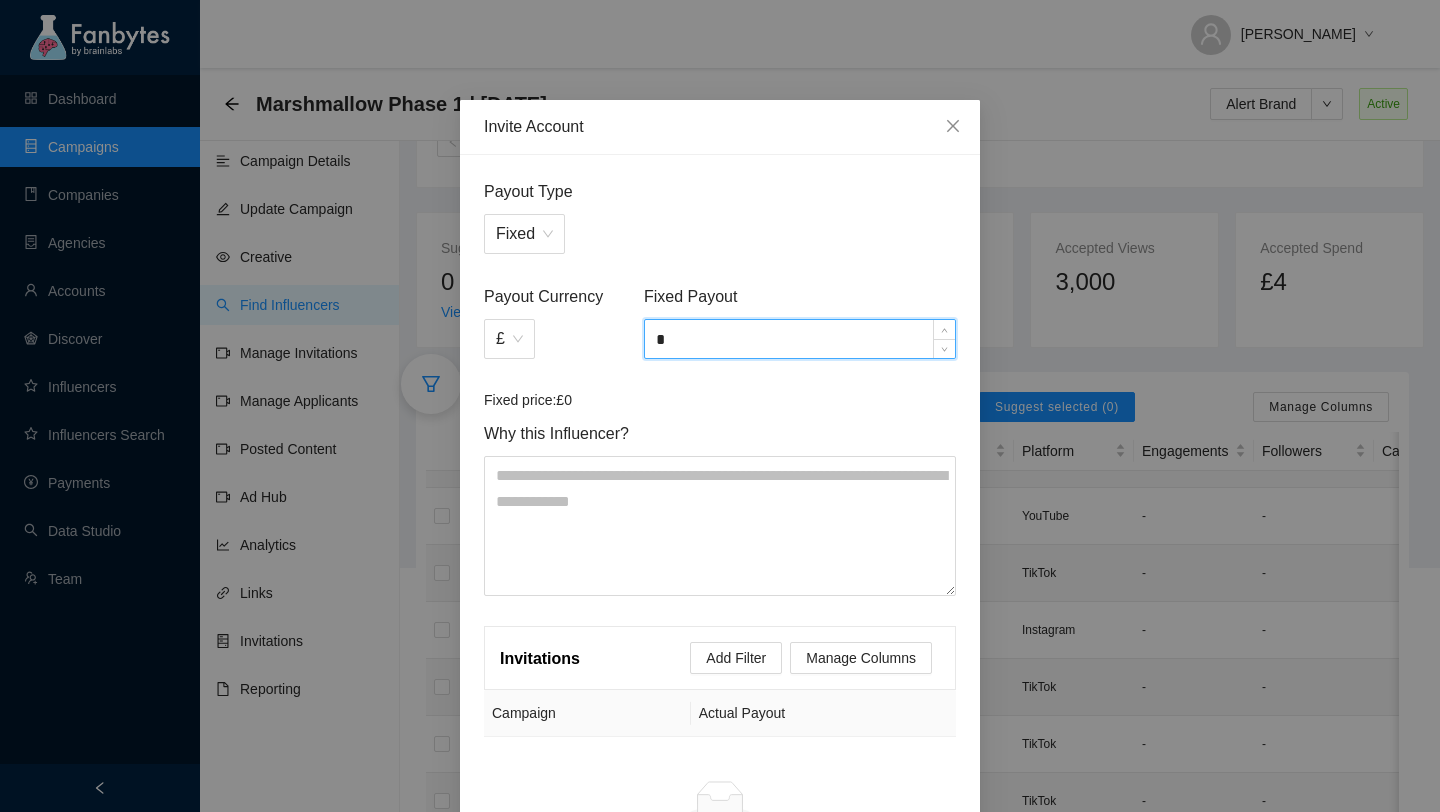 type on "*" 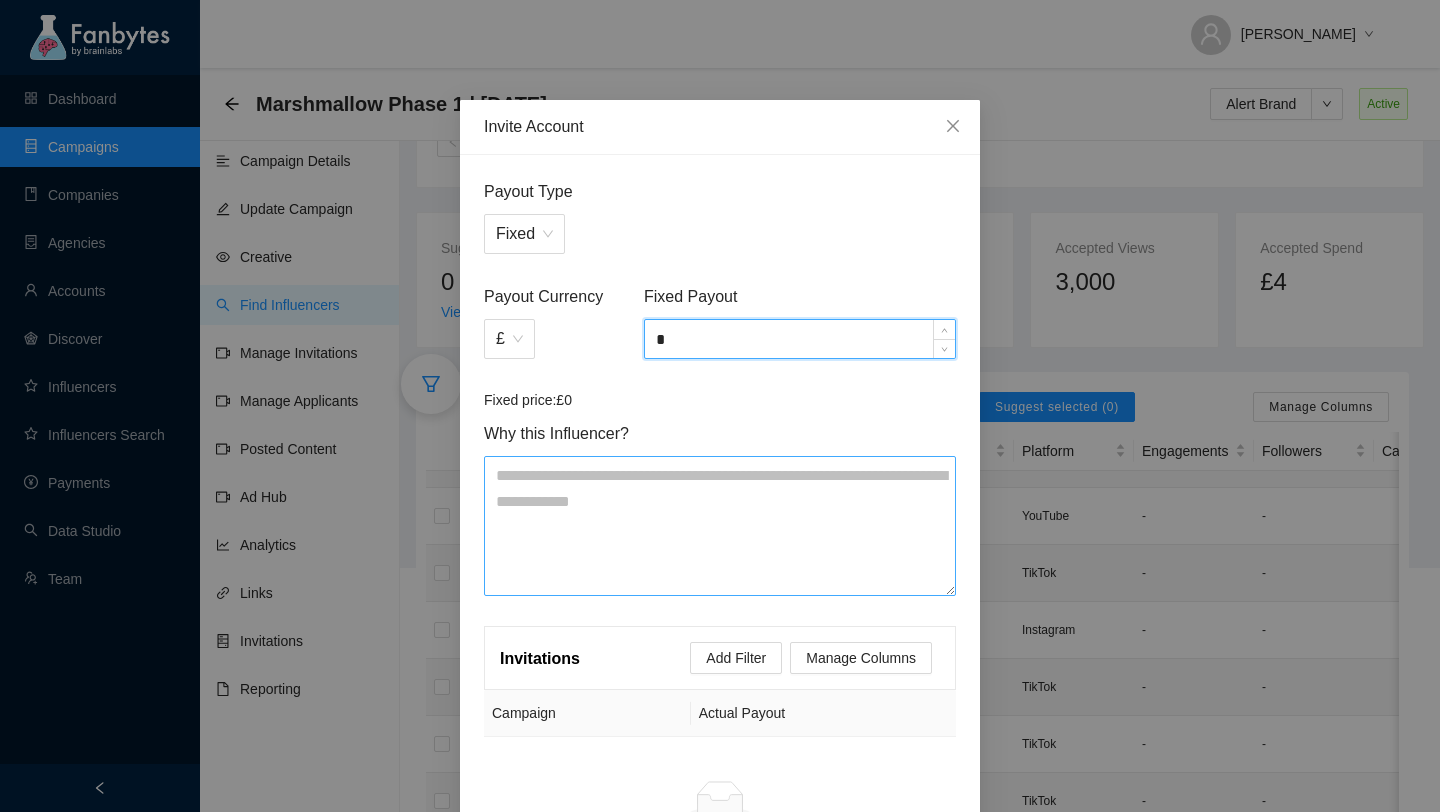 scroll, scrollTop: 185, scrollLeft: 0, axis: vertical 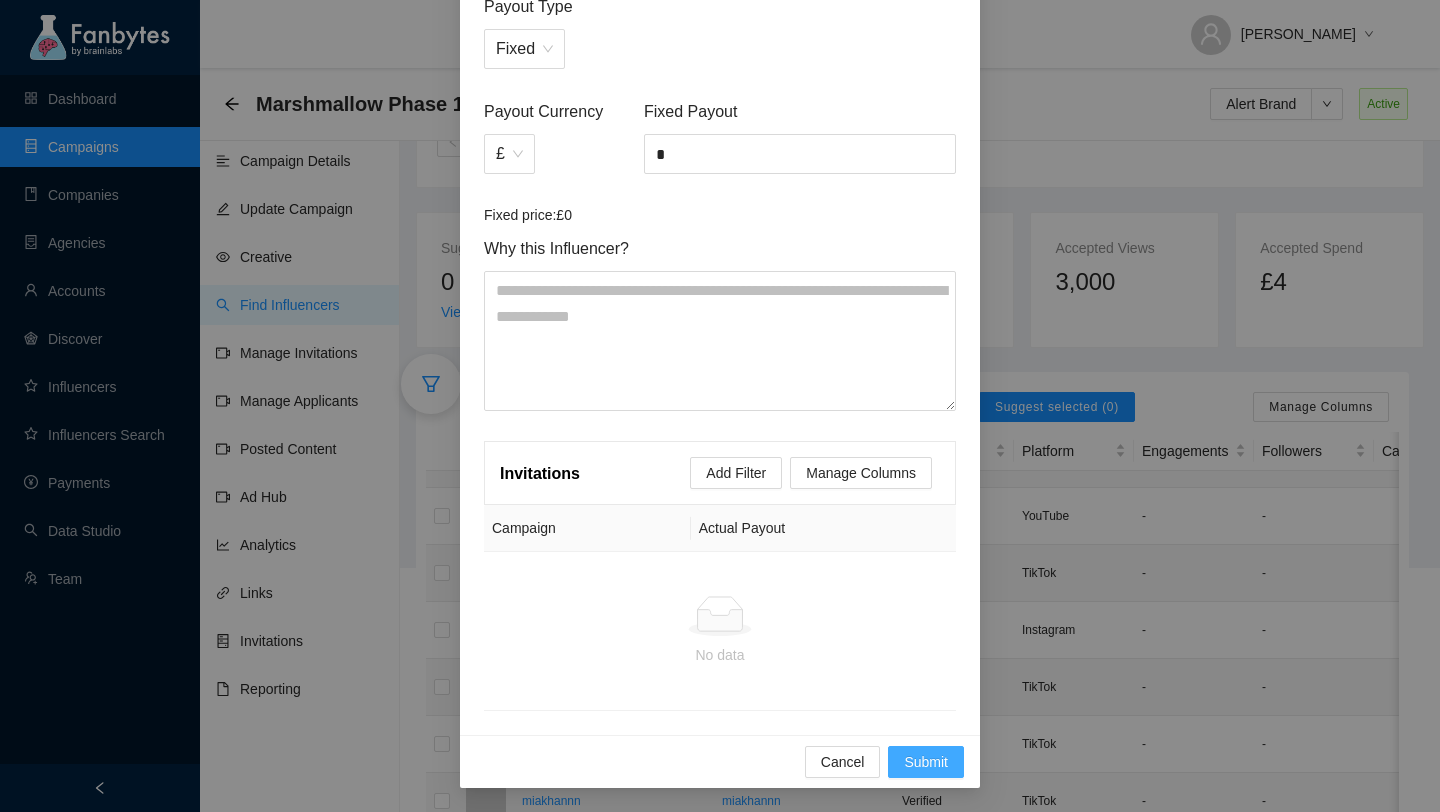 click on "Submit" at bounding box center [926, 762] 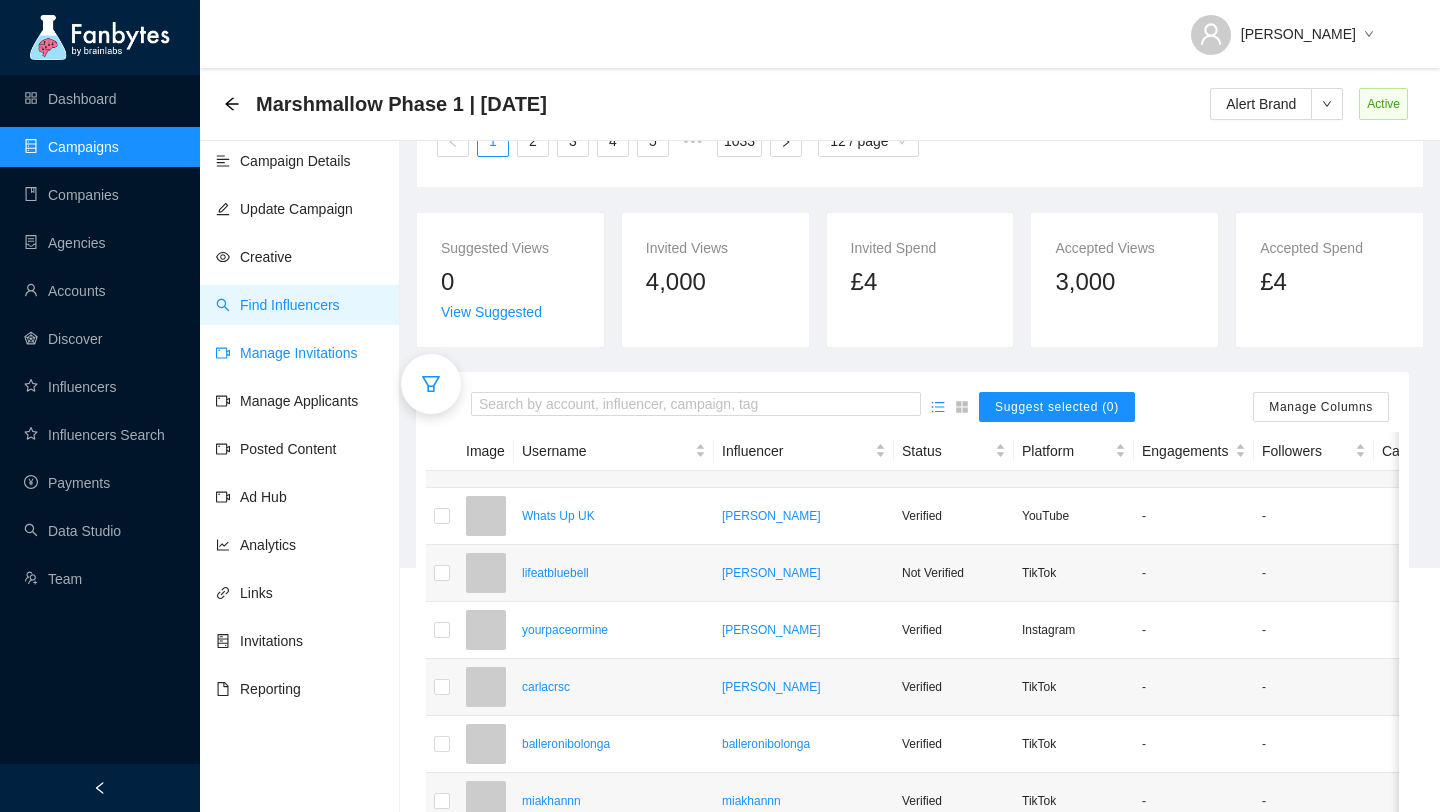 click on "Manage Invitations" at bounding box center (287, 353) 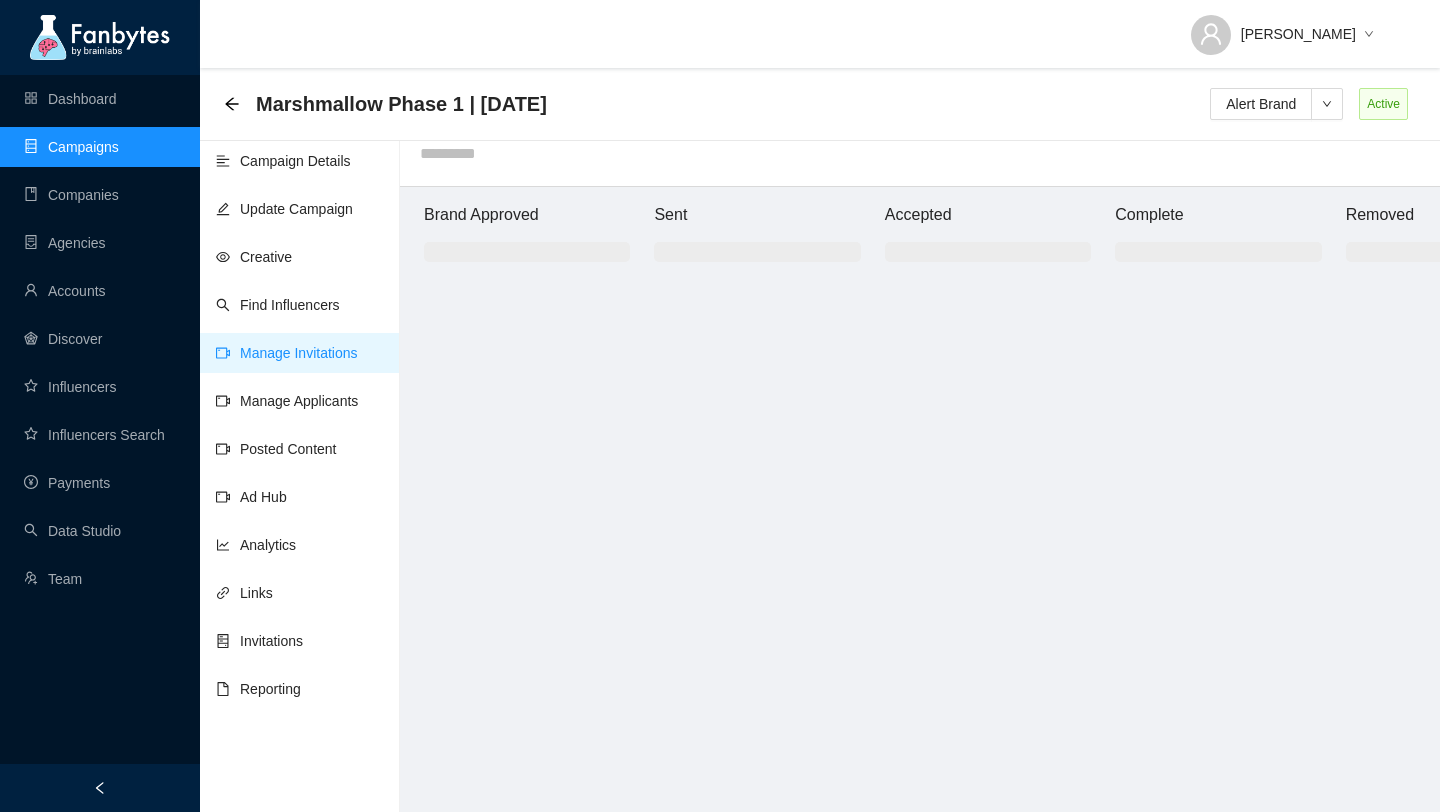 scroll, scrollTop: 20, scrollLeft: 0, axis: vertical 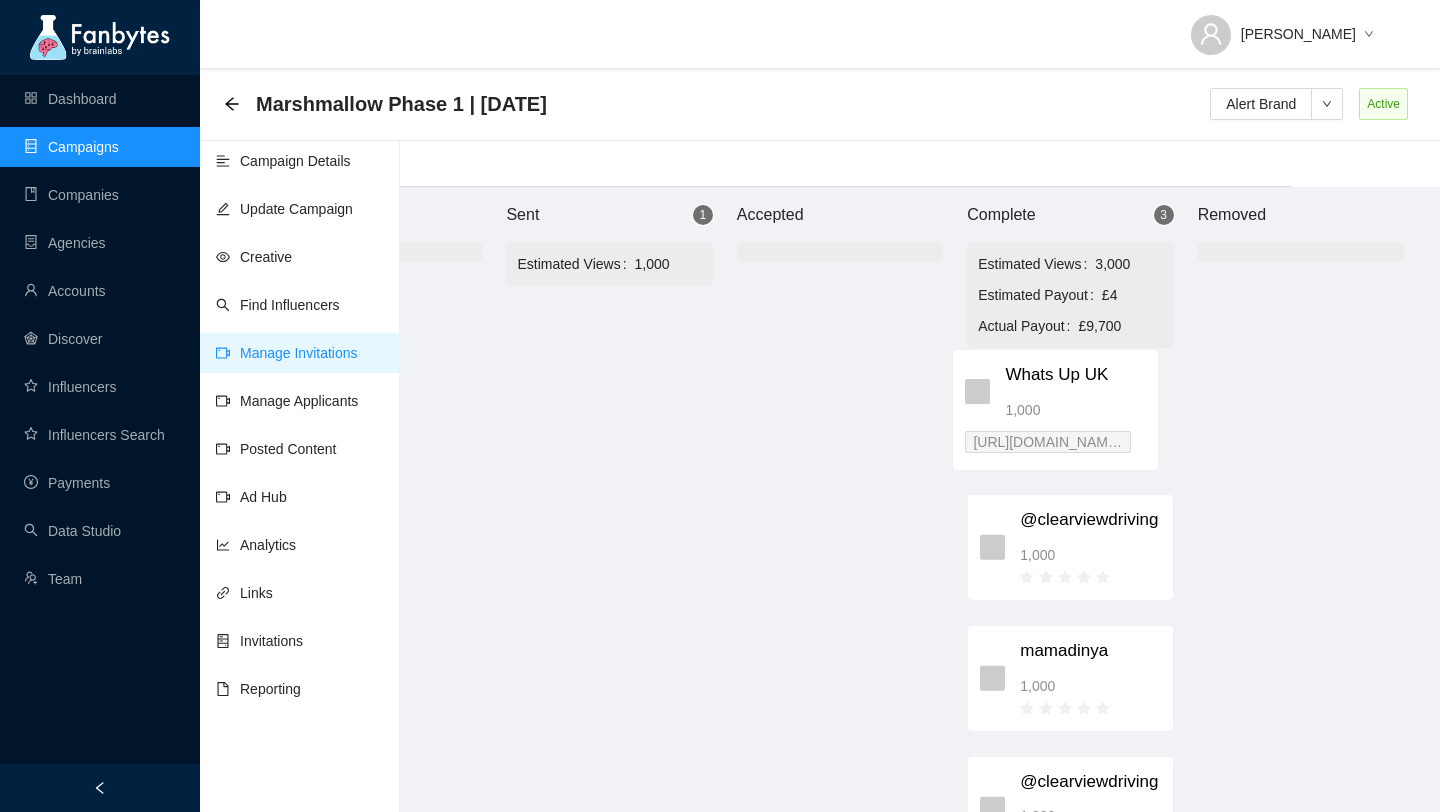 drag, startPoint x: 755, startPoint y: 350, endPoint x: 1063, endPoint y: 389, distance: 310.45935 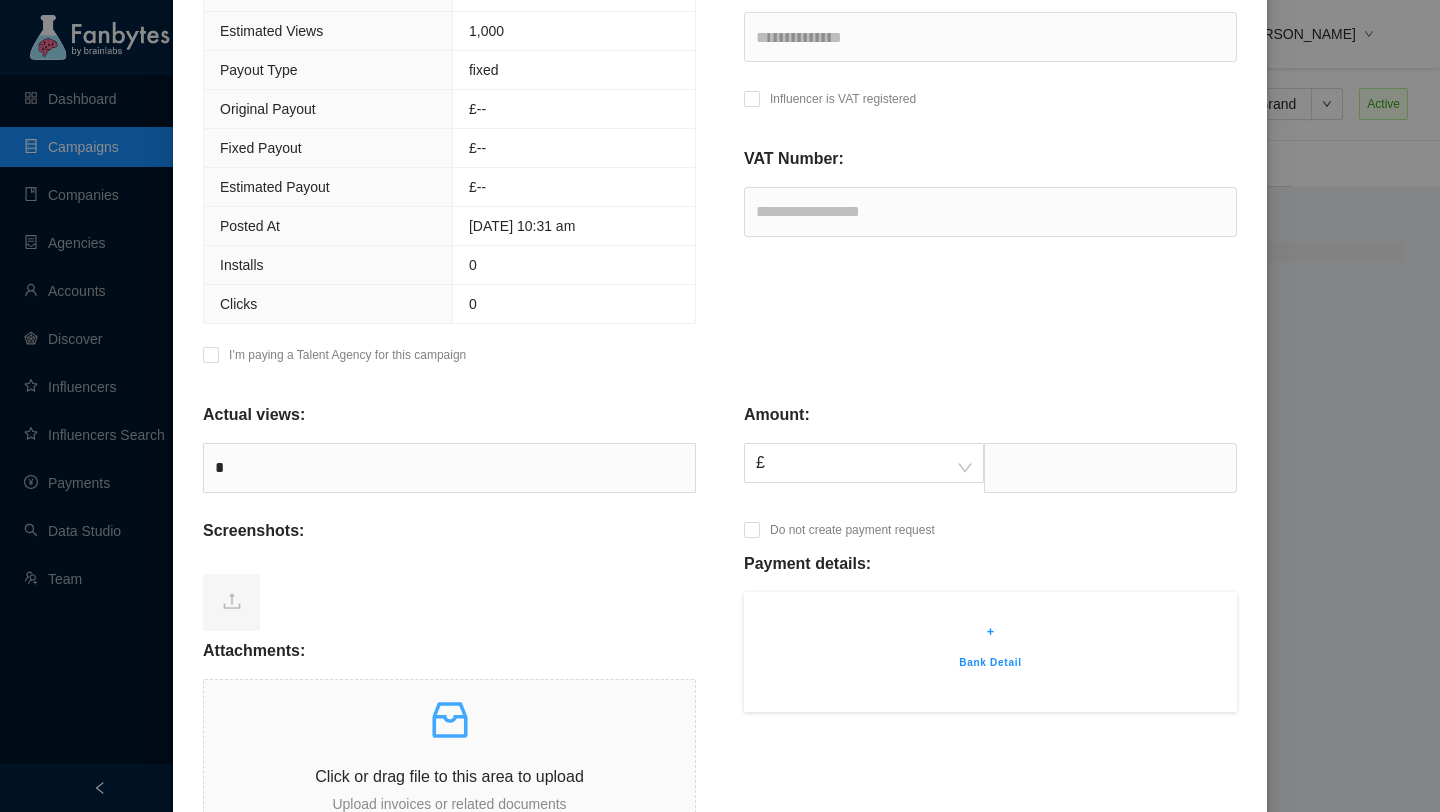 scroll, scrollTop: 514, scrollLeft: 0, axis: vertical 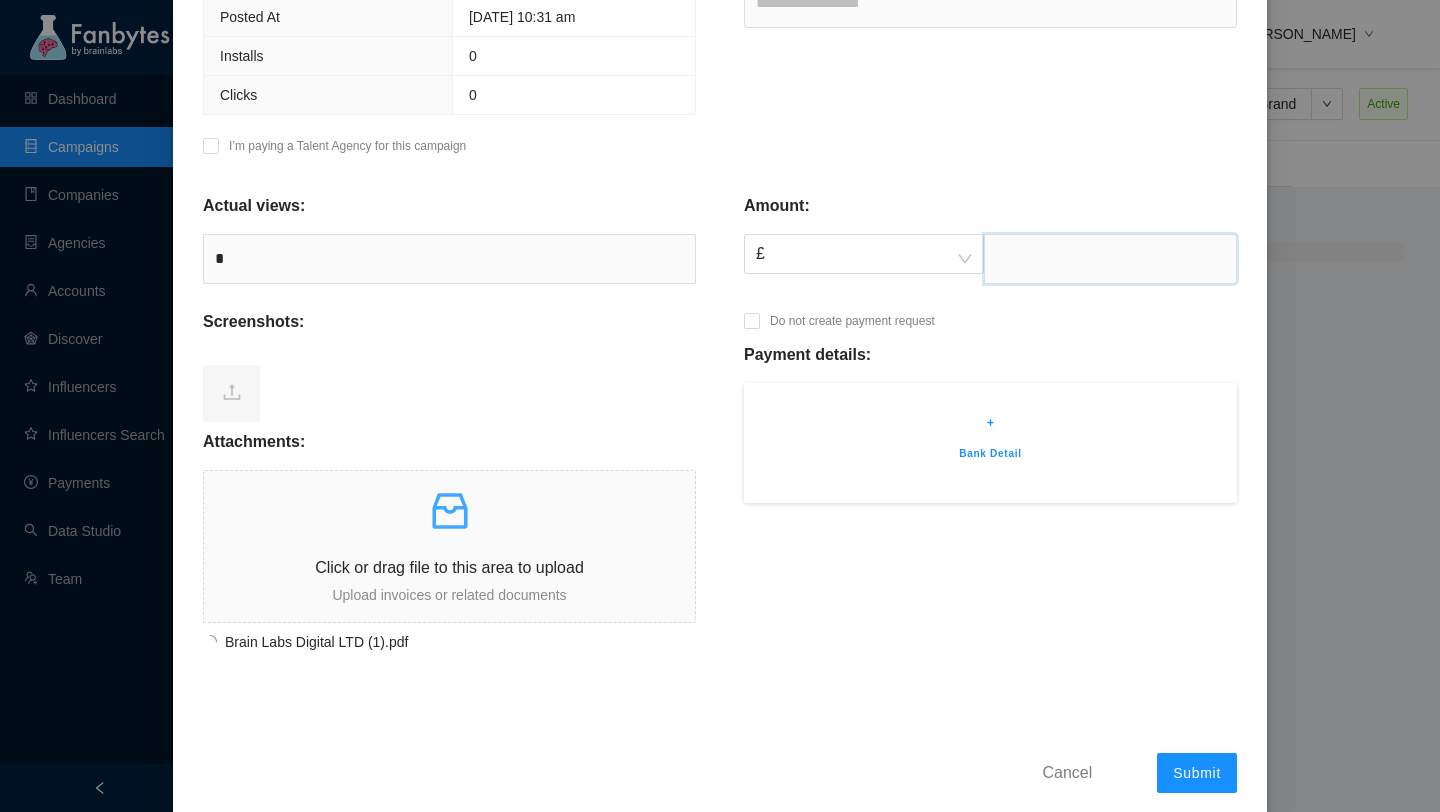 click at bounding box center (1110, 259) 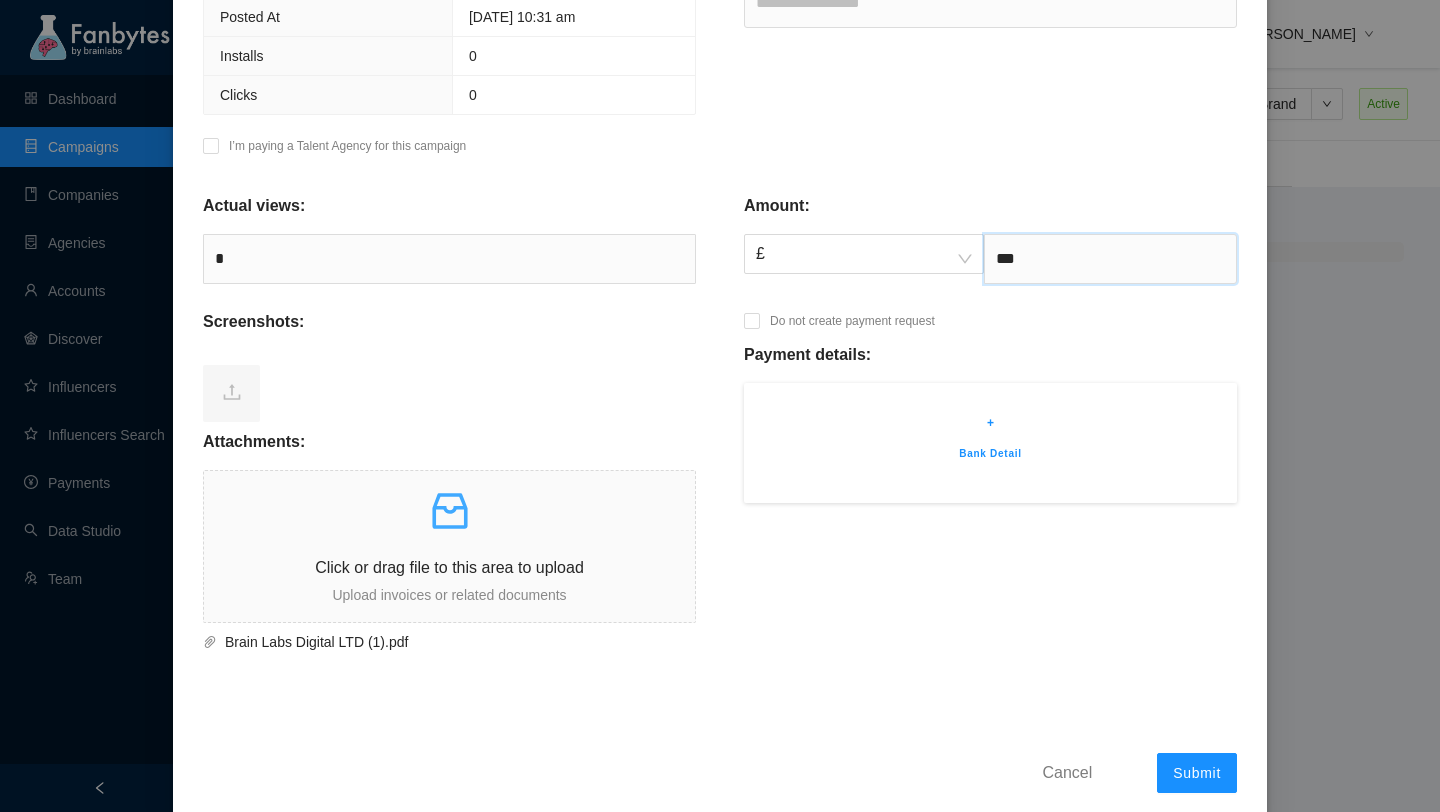 type on "***" 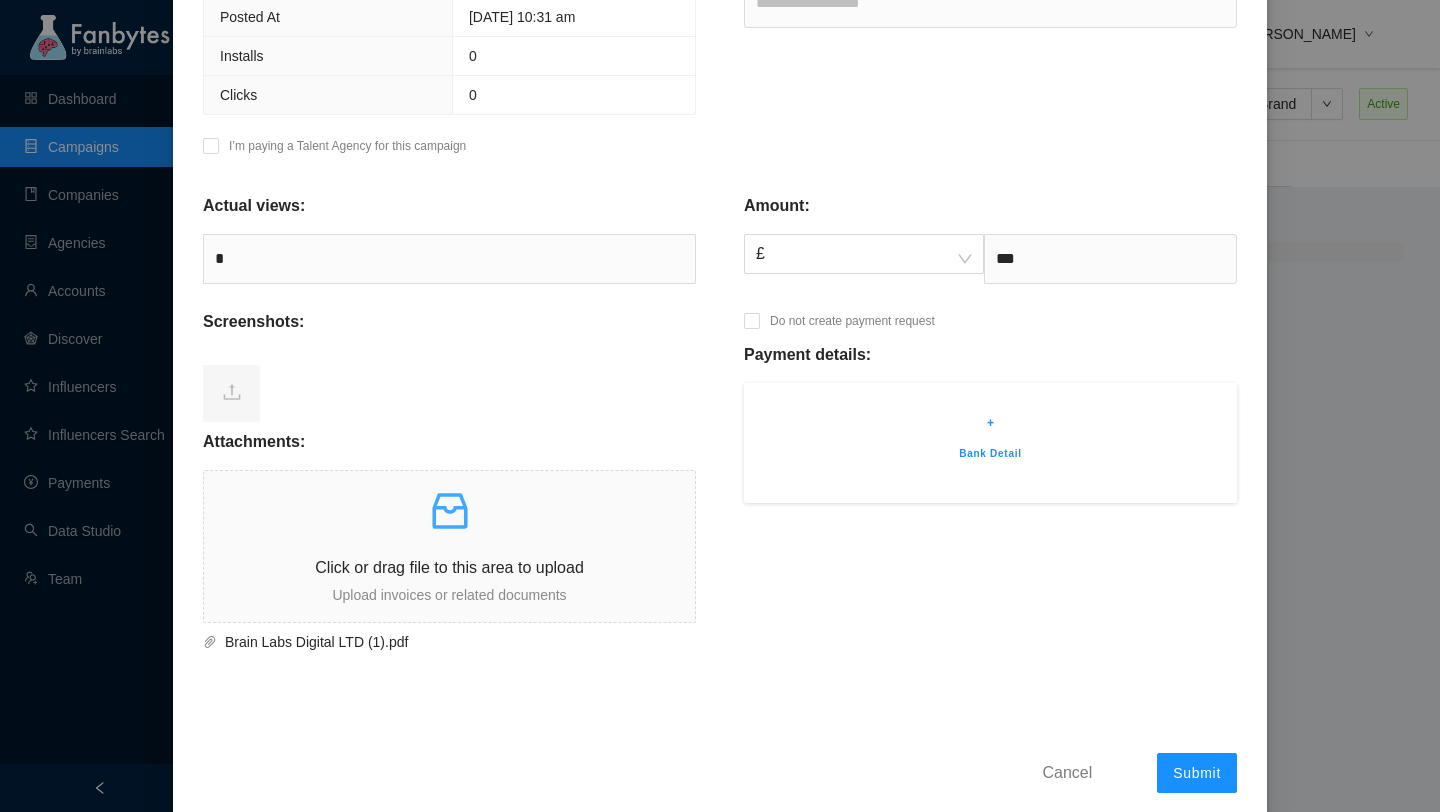 click on "Bank Detail" at bounding box center [990, 454] 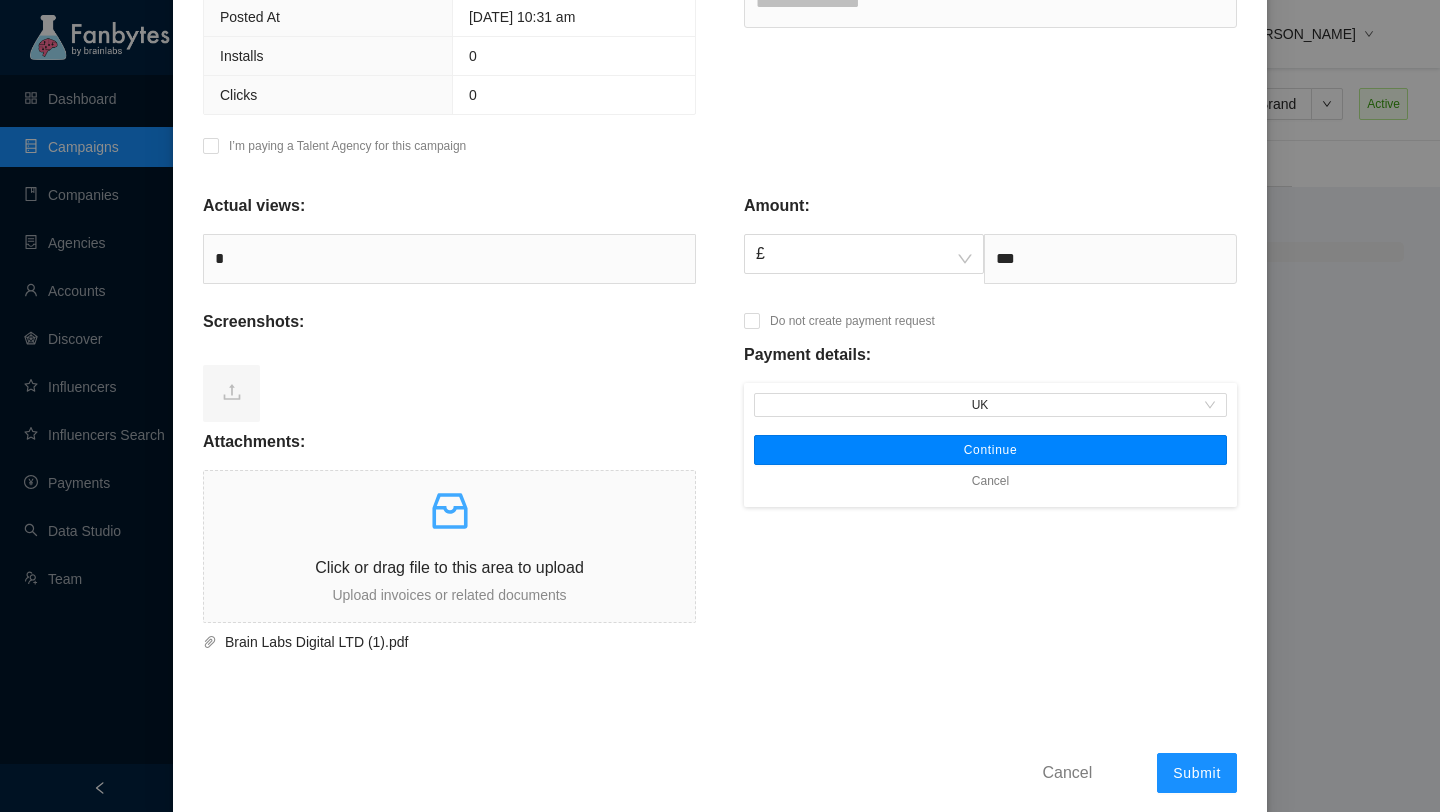 click on "Continue" at bounding box center (991, 450) 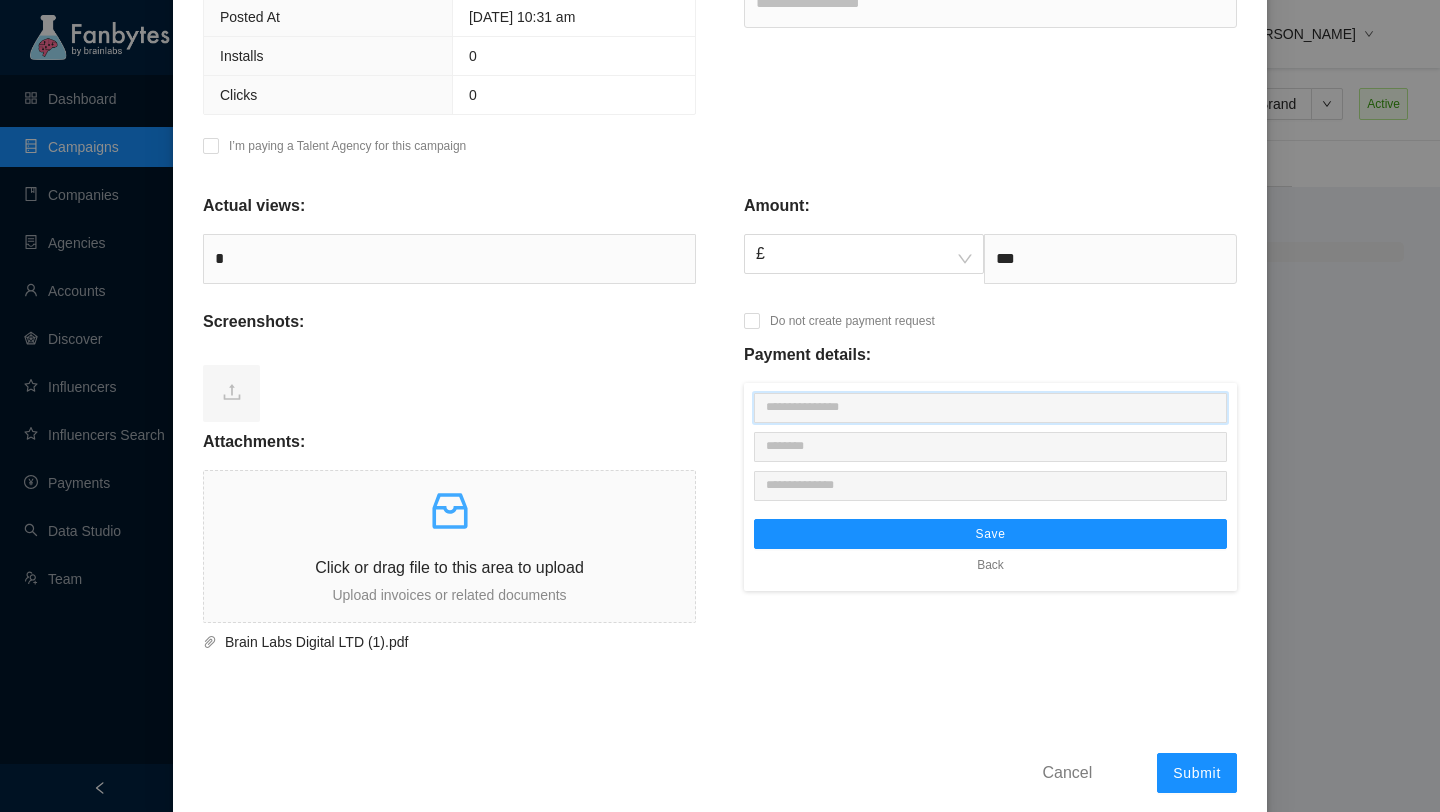 click at bounding box center [990, 408] 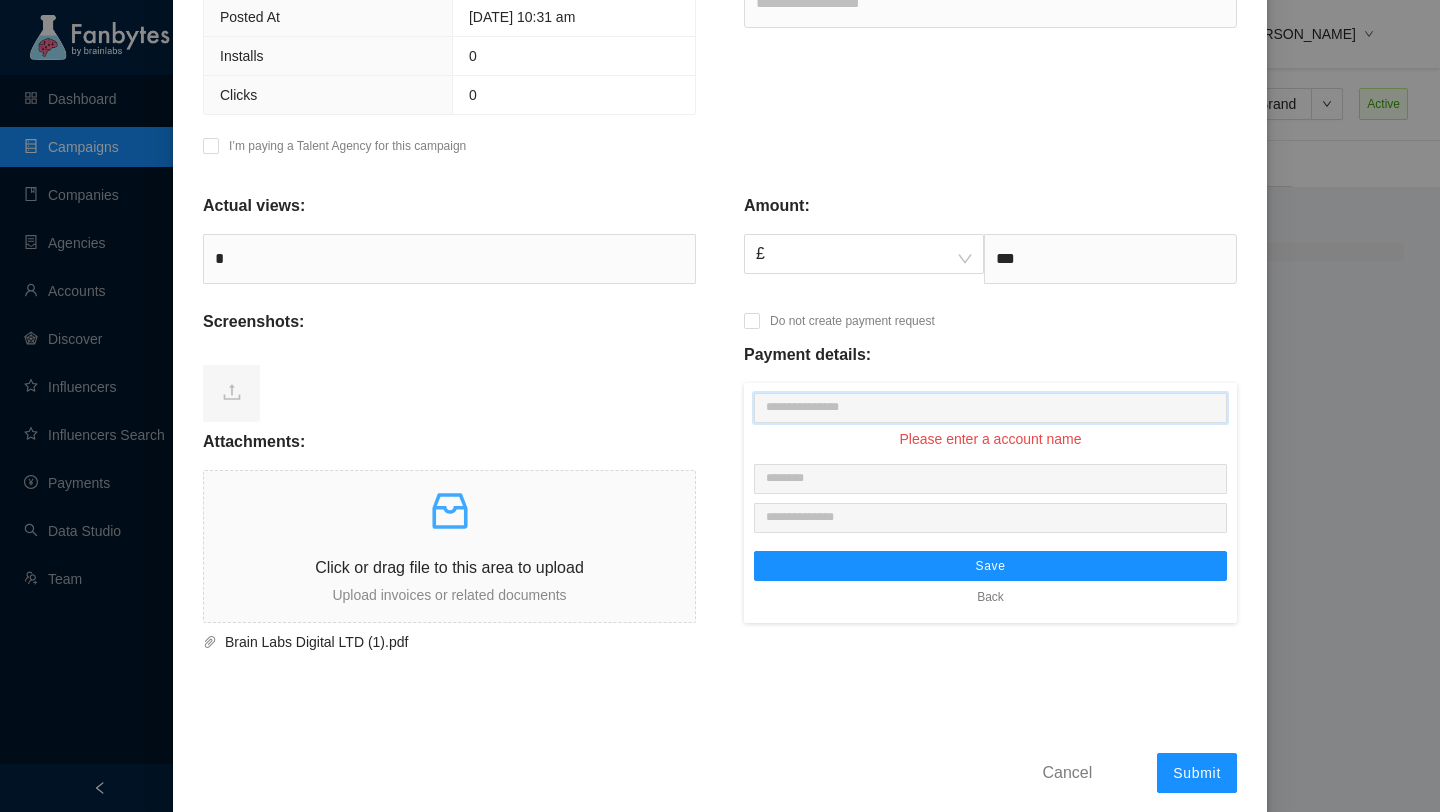 paste on "**********" 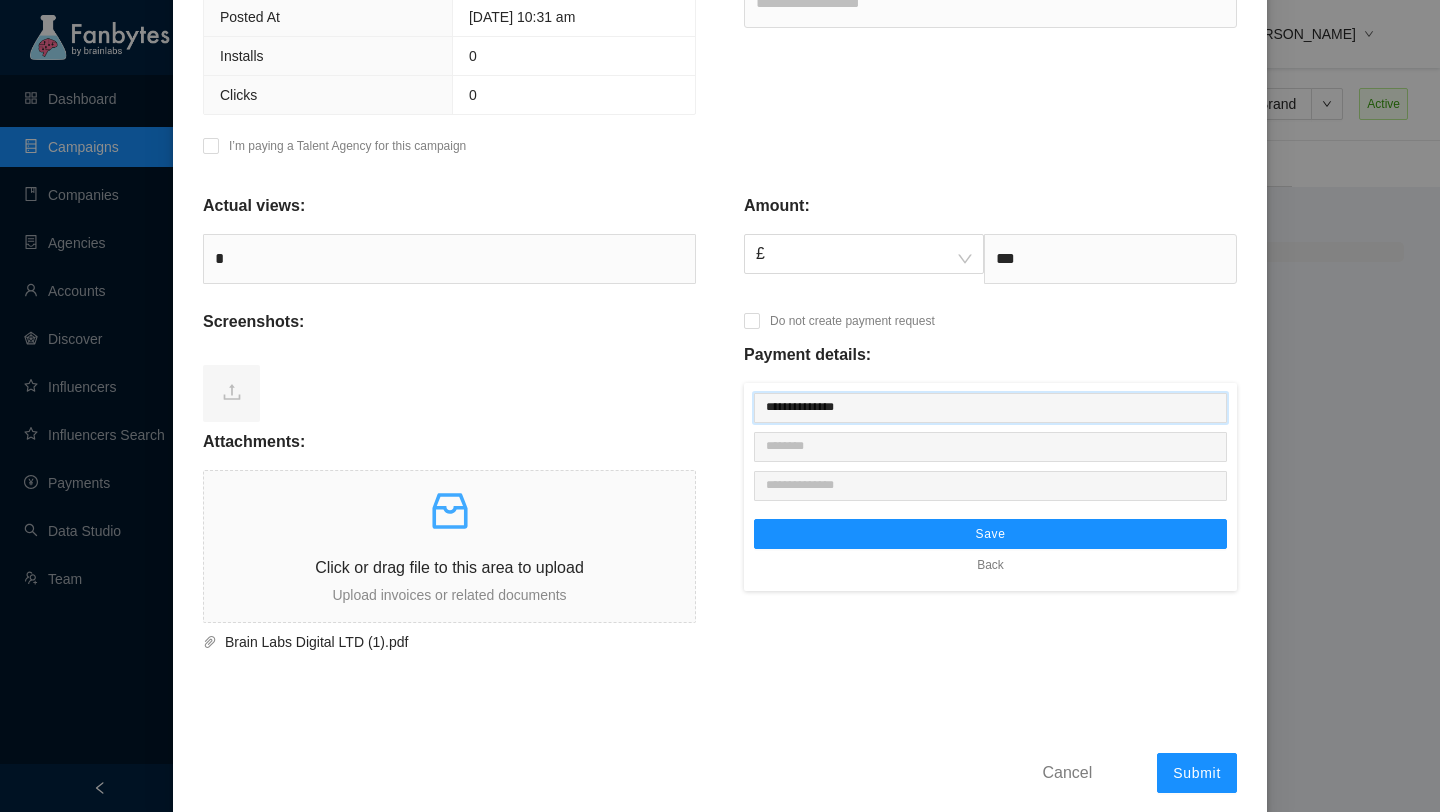 type on "**********" 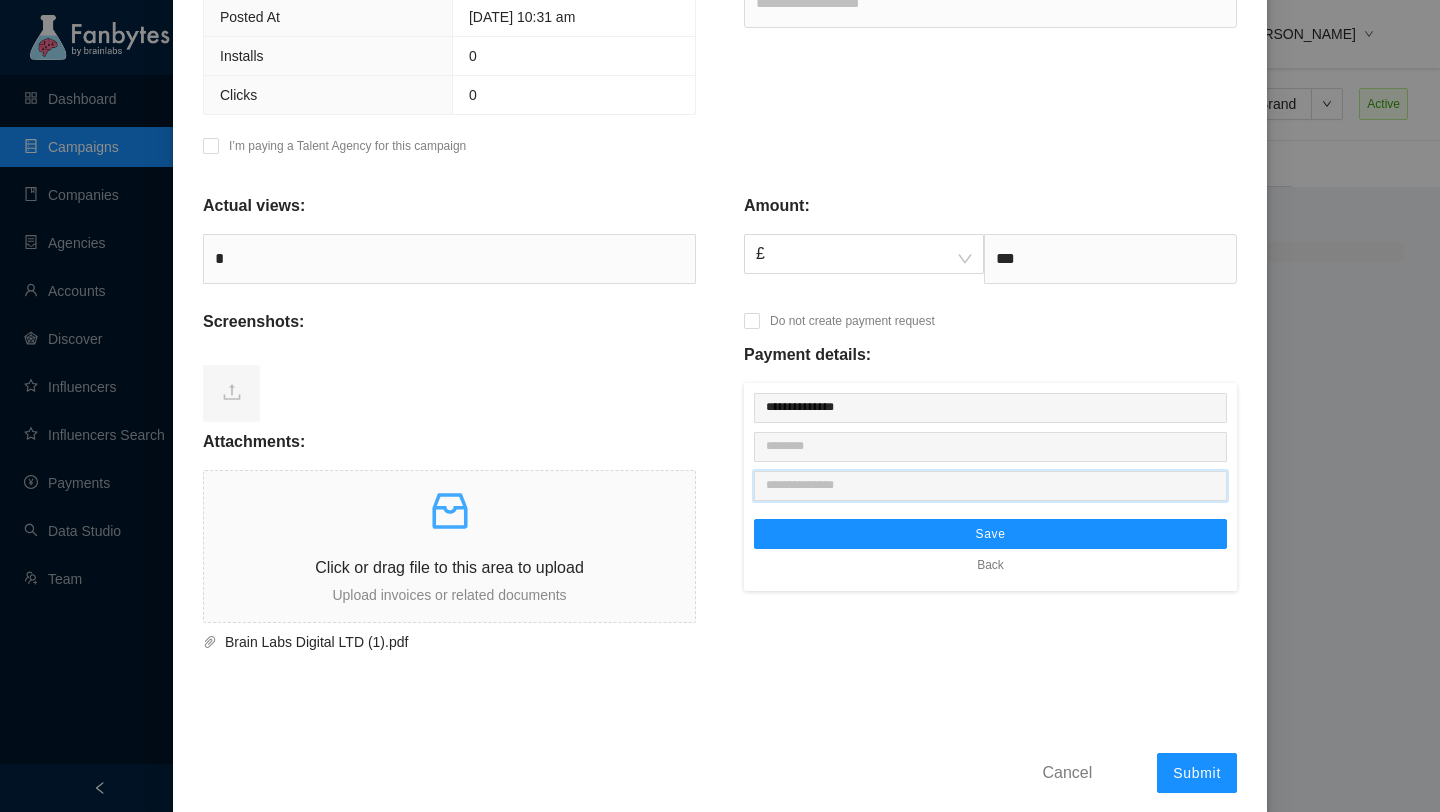 click at bounding box center (990, 486) 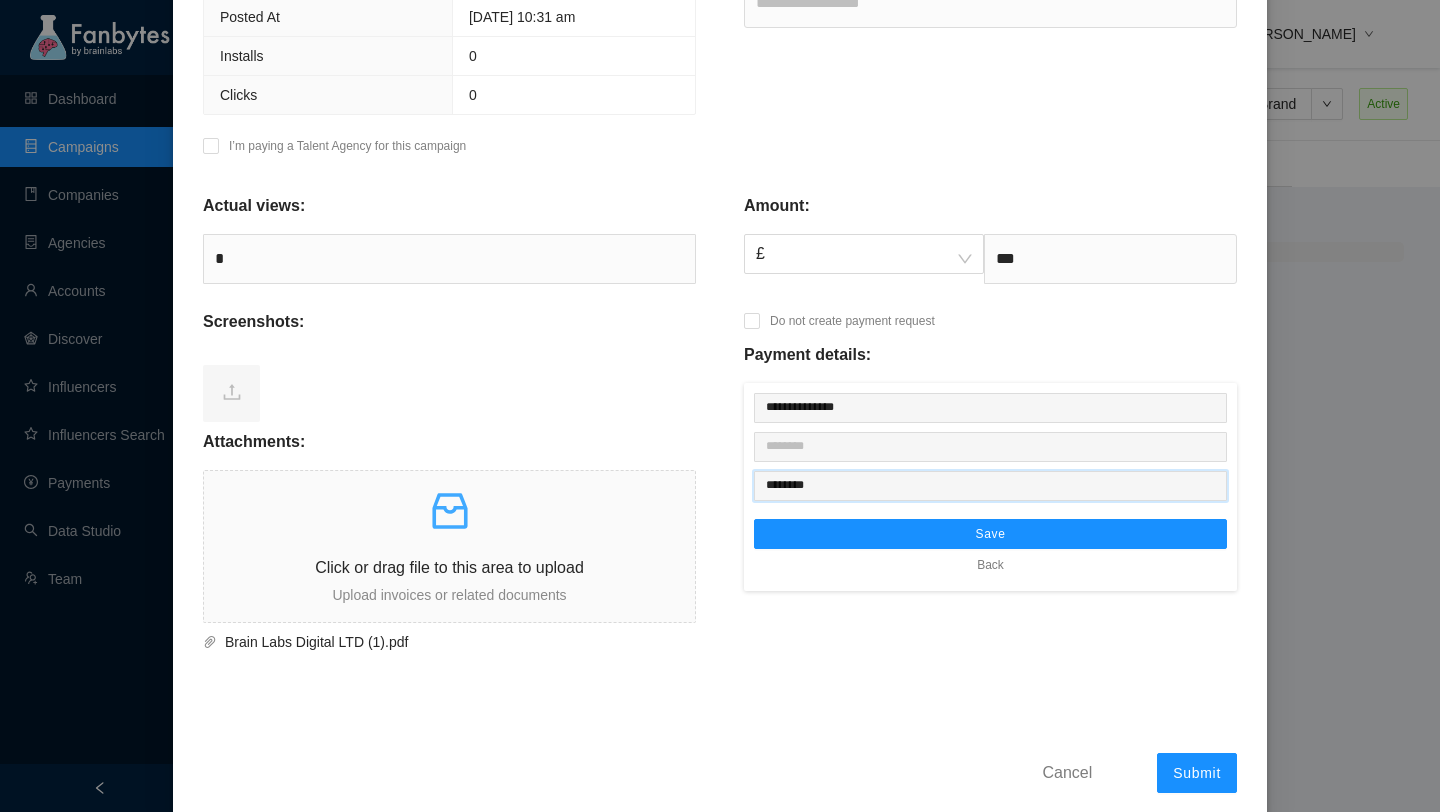 type on "********" 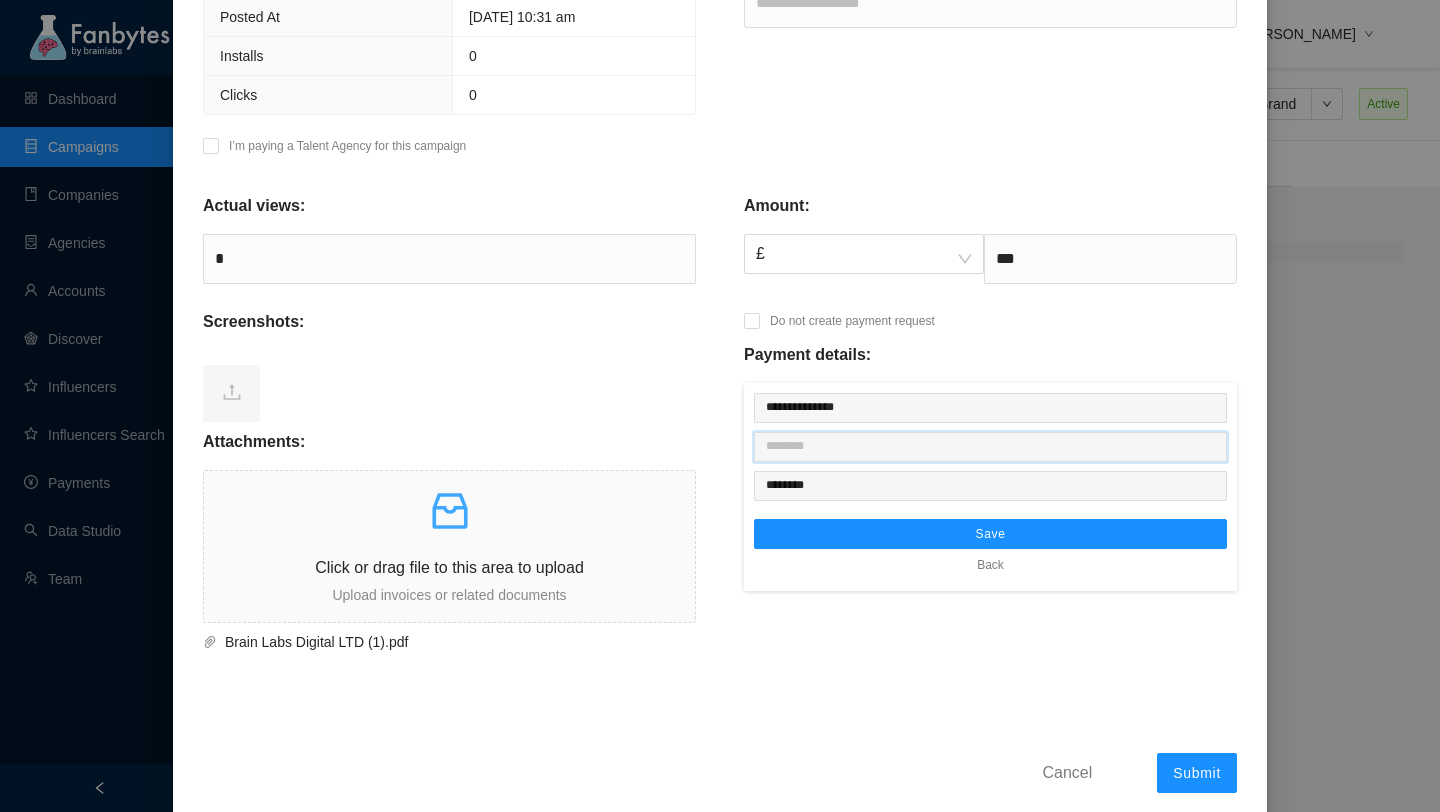 click at bounding box center (990, 447) 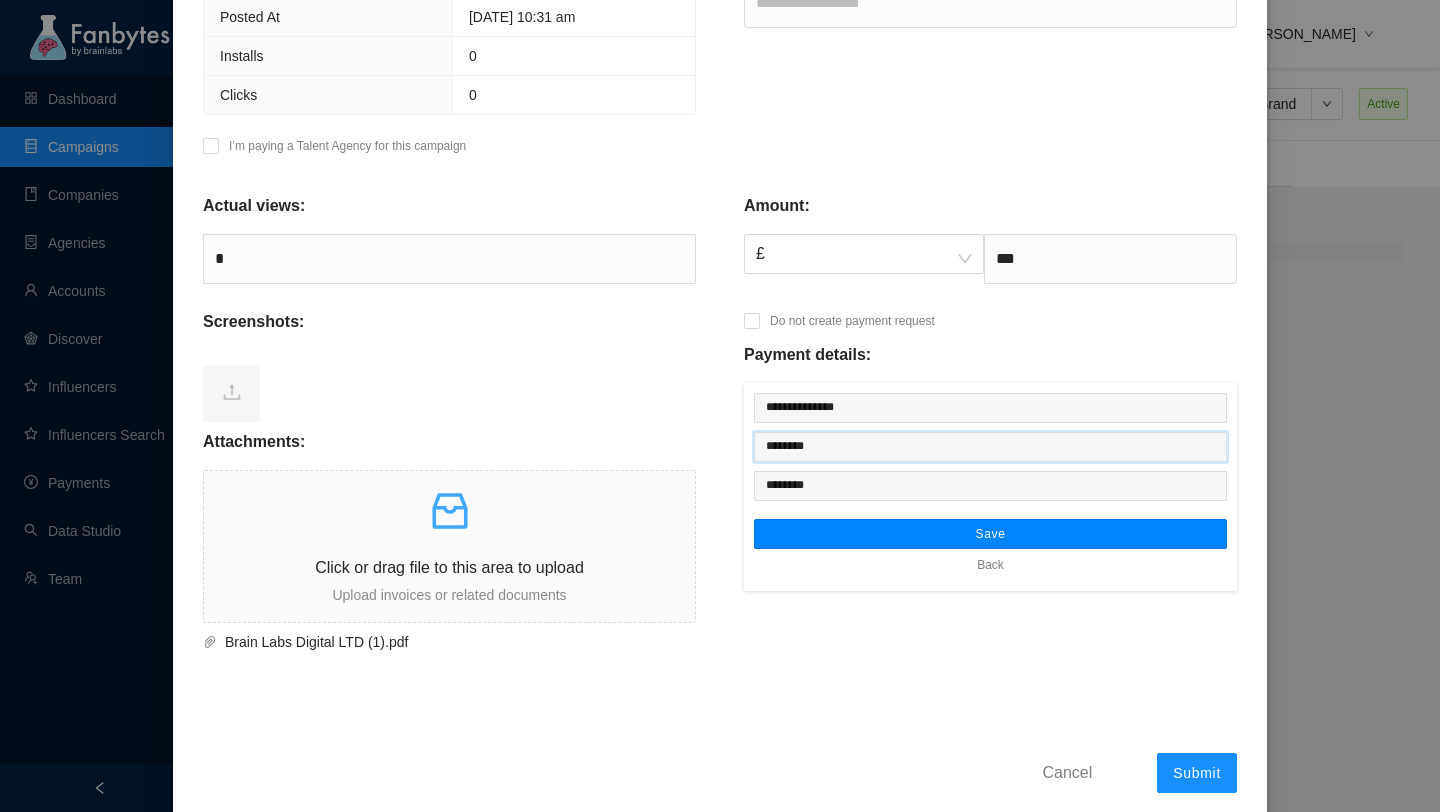 type on "********" 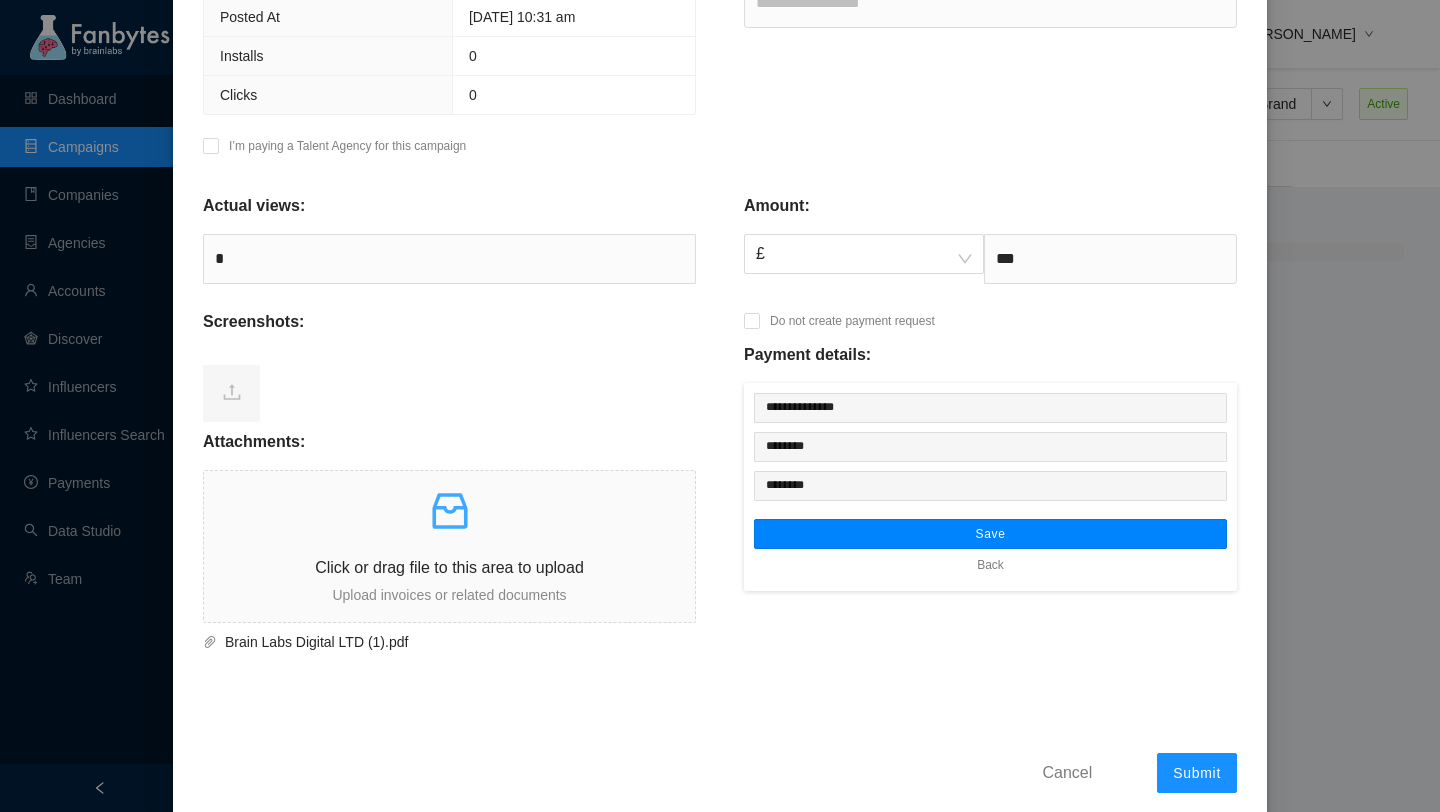 click on "Save" at bounding box center (990, 534) 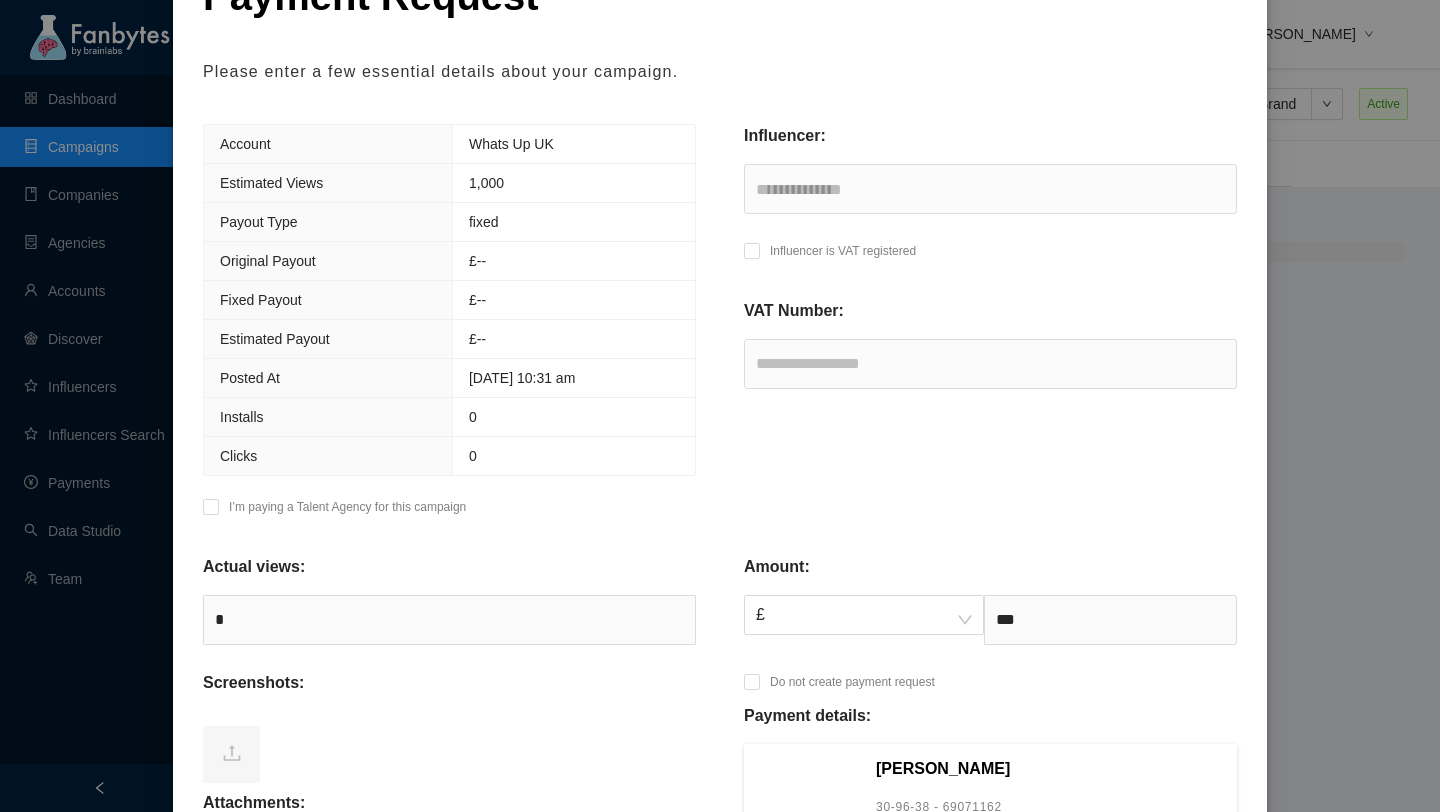 scroll, scrollTop: 544, scrollLeft: 0, axis: vertical 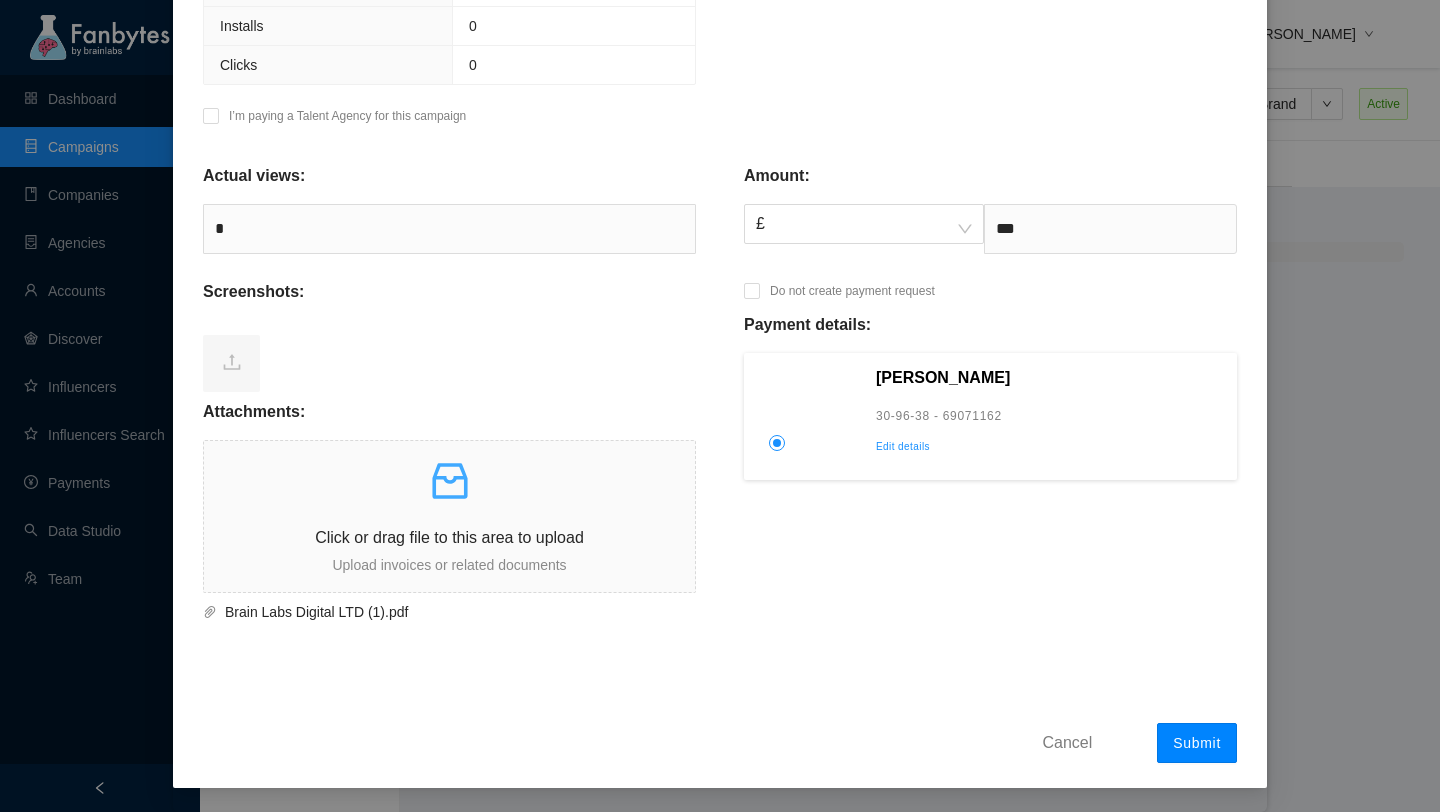 click on "Submit" at bounding box center (1197, 743) 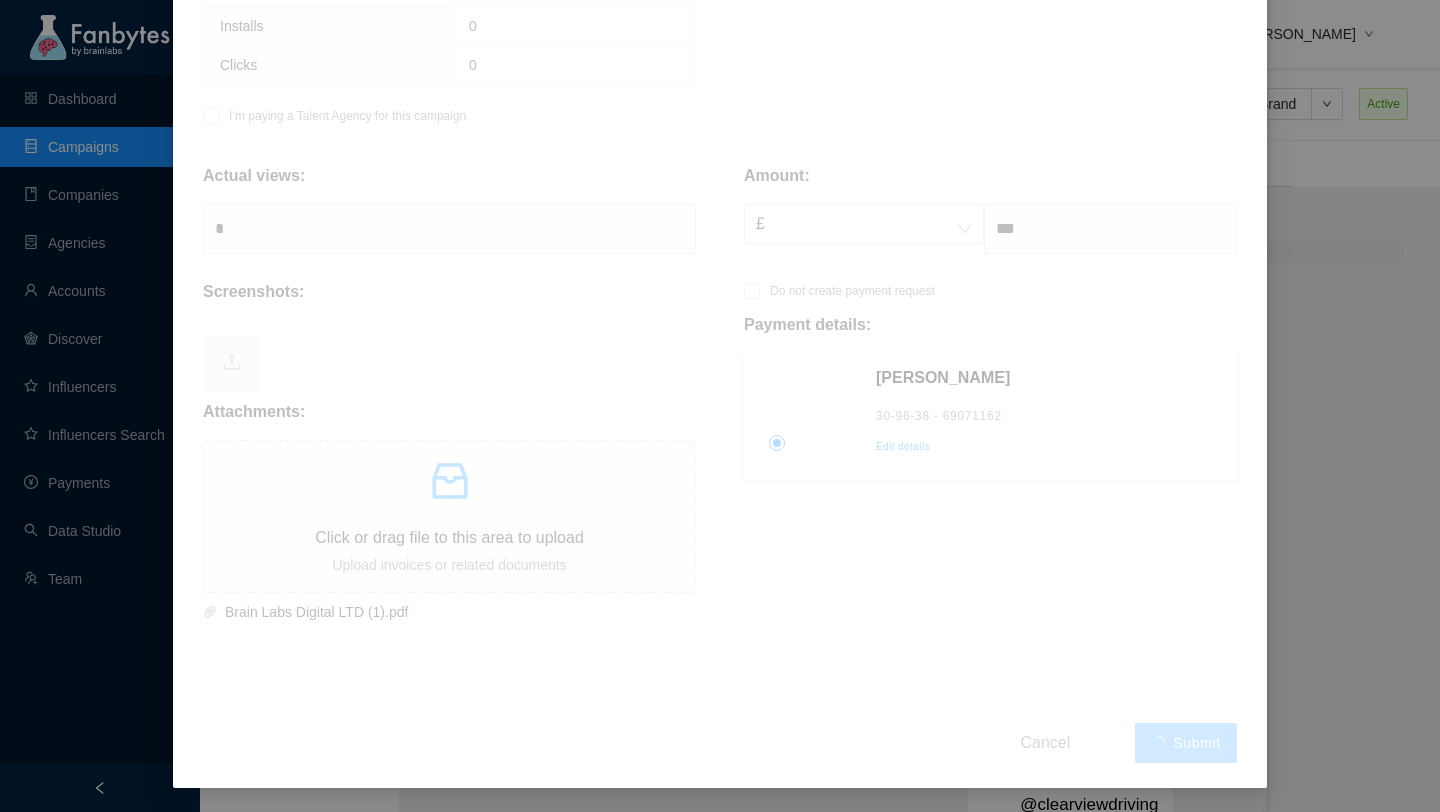 scroll, scrollTop: 0, scrollLeft: 0, axis: both 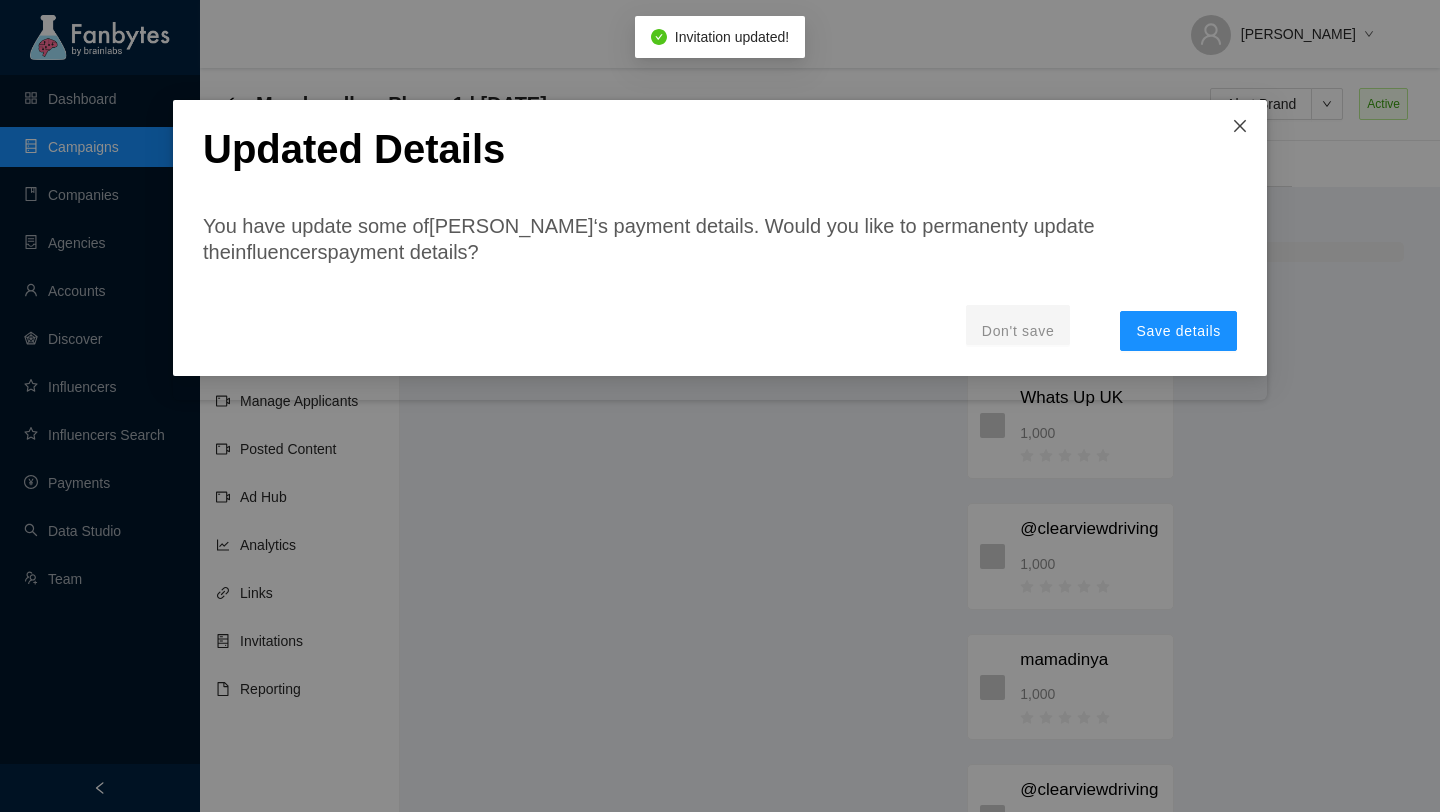click 